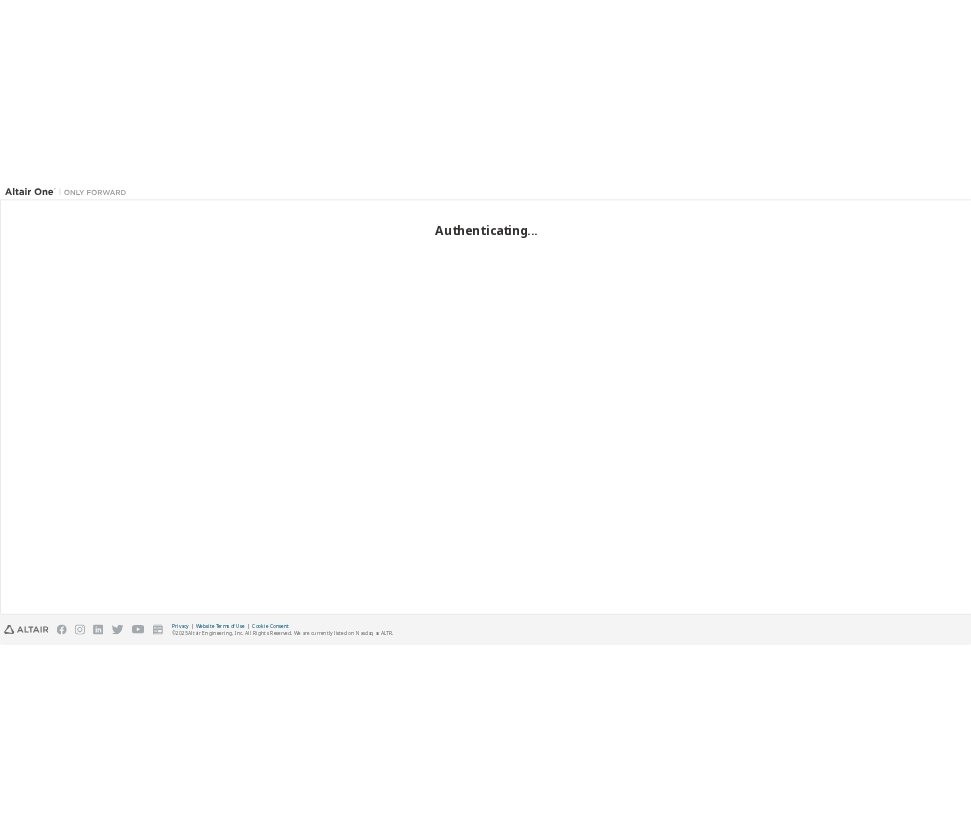 scroll, scrollTop: 0, scrollLeft: 0, axis: both 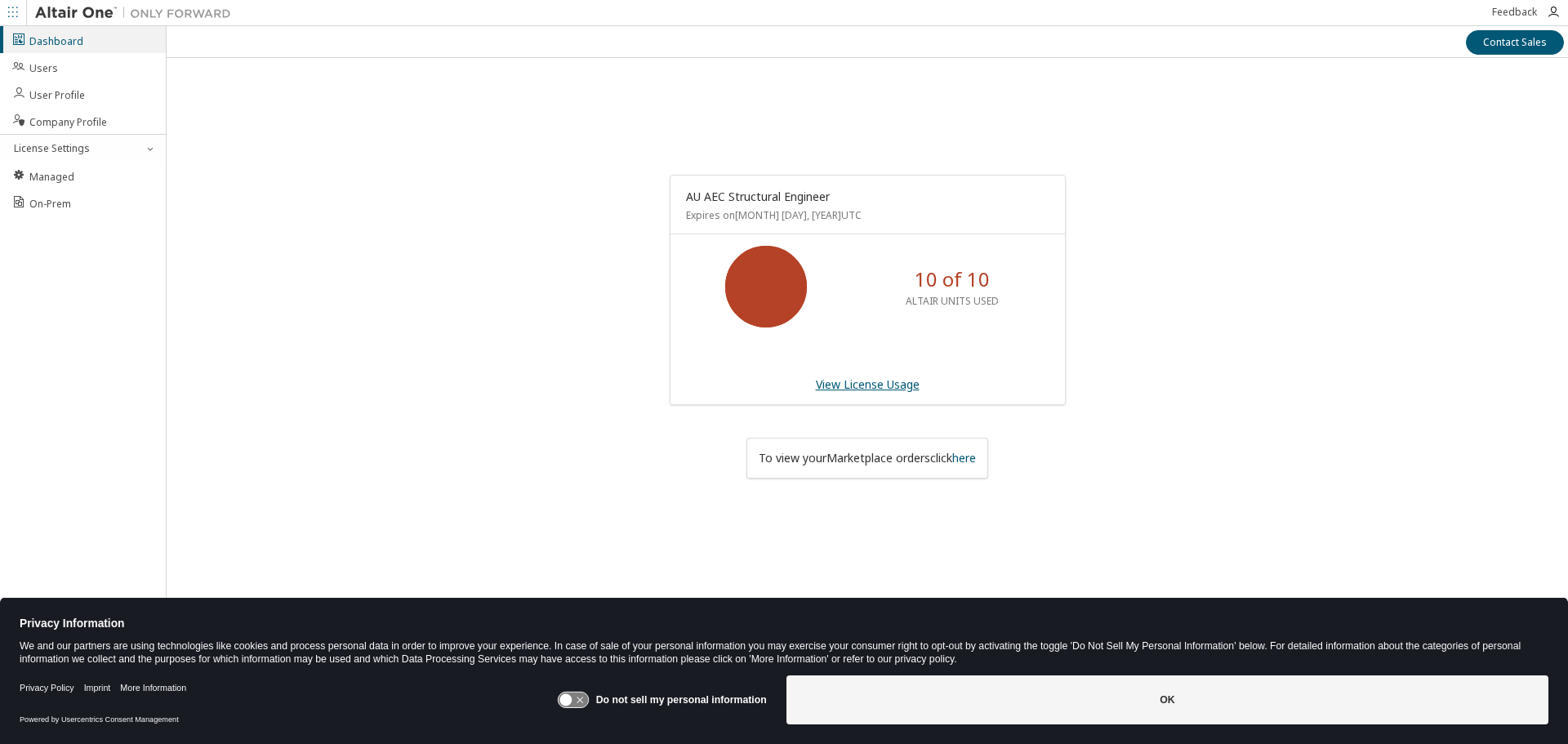 click on "View License Usage" at bounding box center (867, 384) 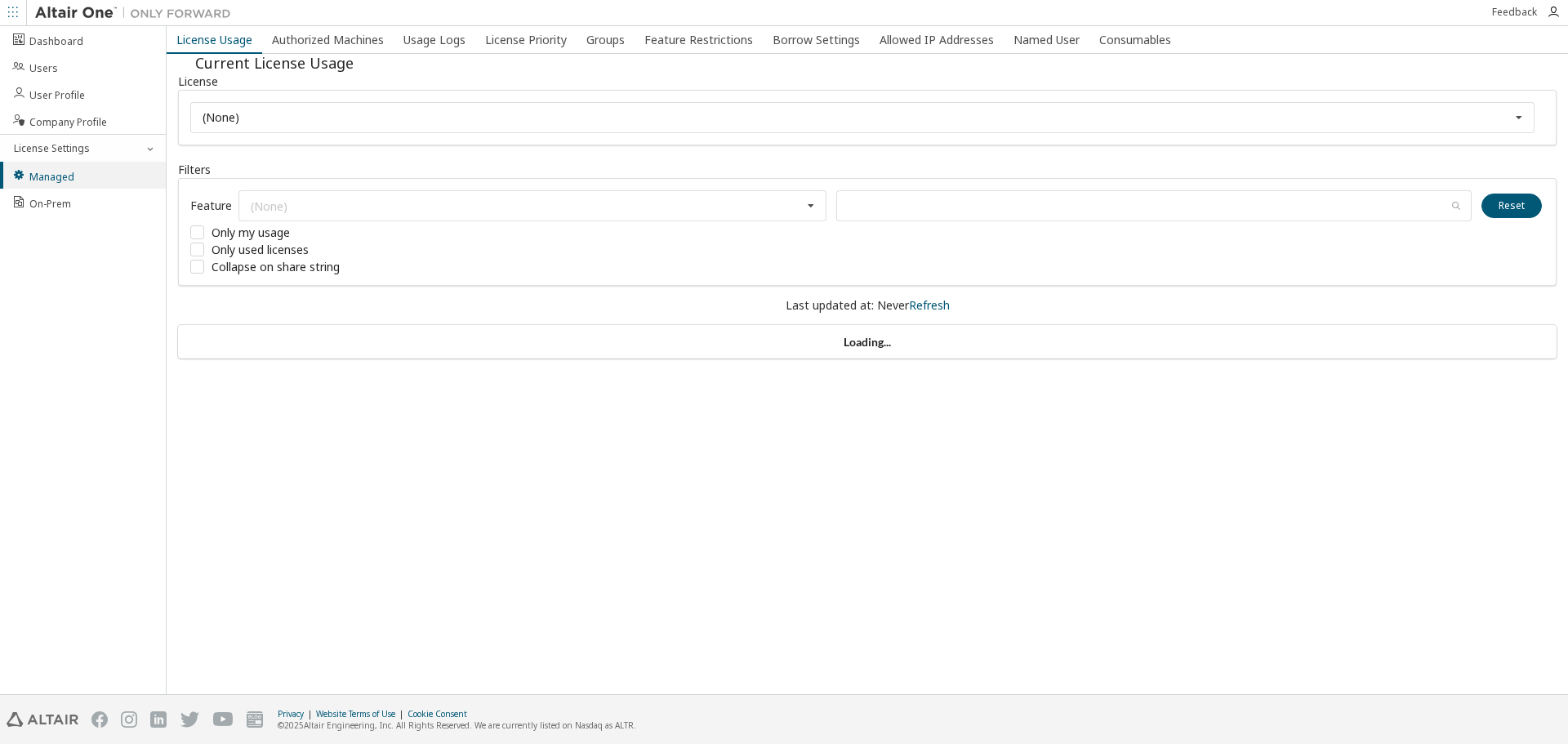scroll, scrollTop: 0, scrollLeft: 0, axis: both 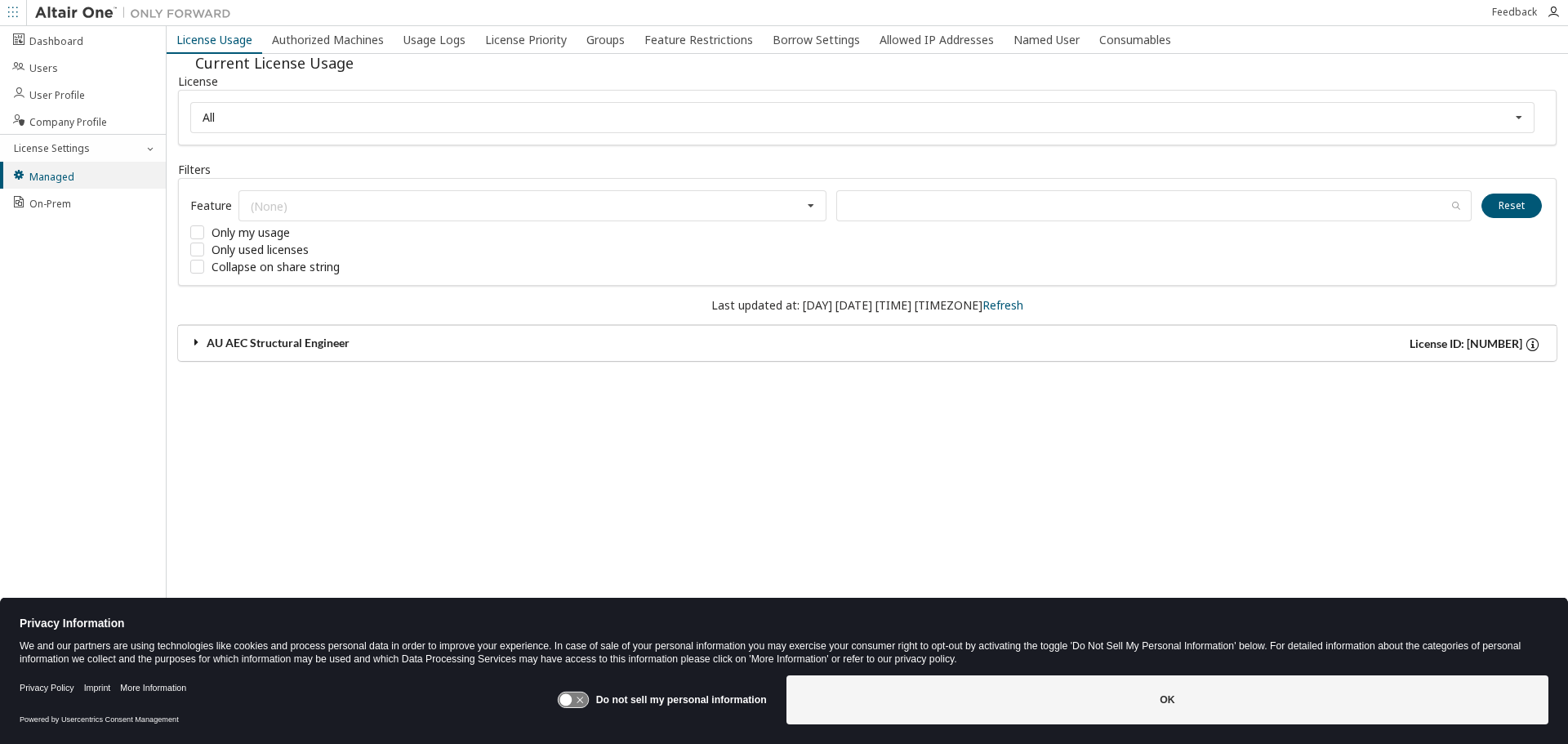 click on "AU AEC Structural Engineer" at bounding box center [528, 344] 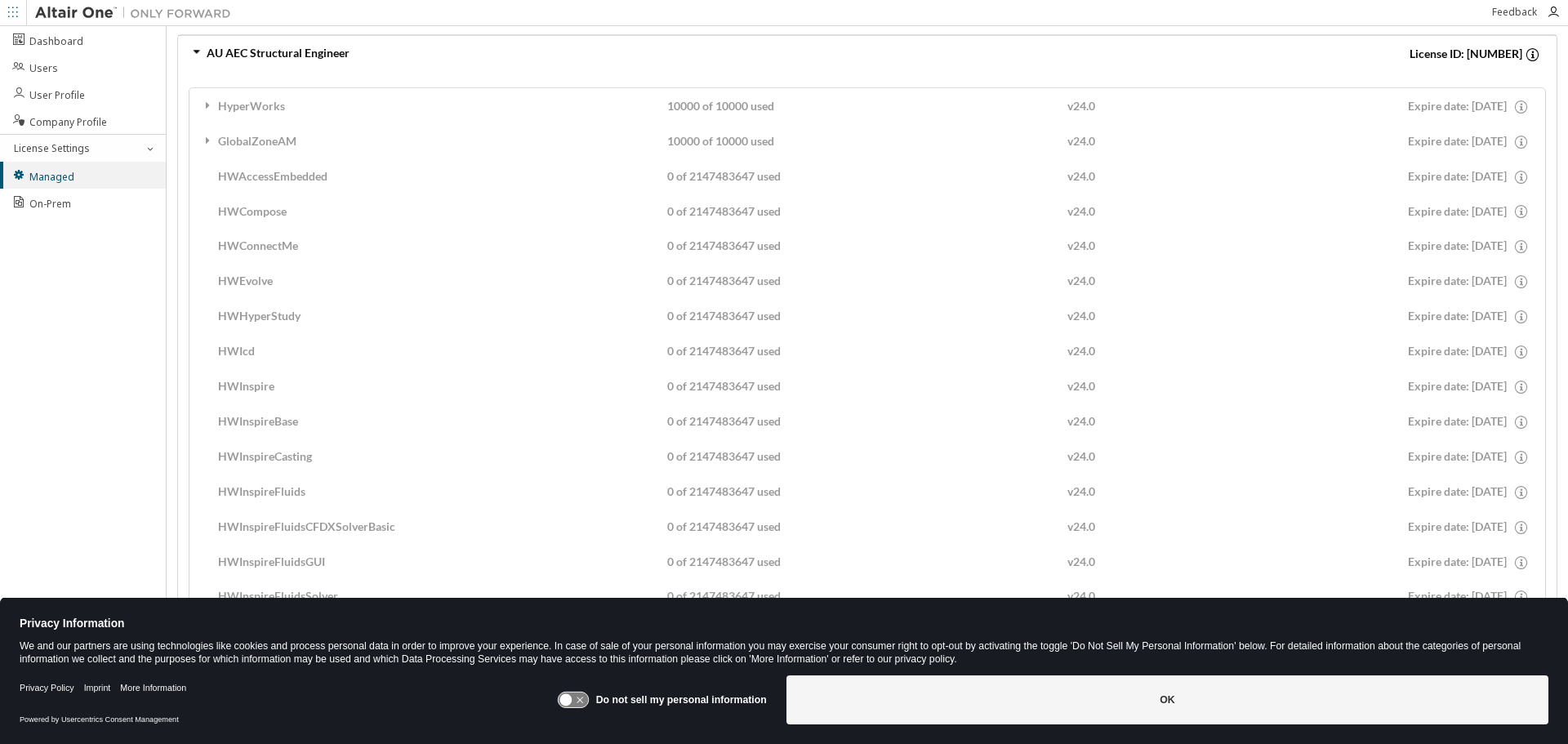 scroll, scrollTop: 0, scrollLeft: 0, axis: both 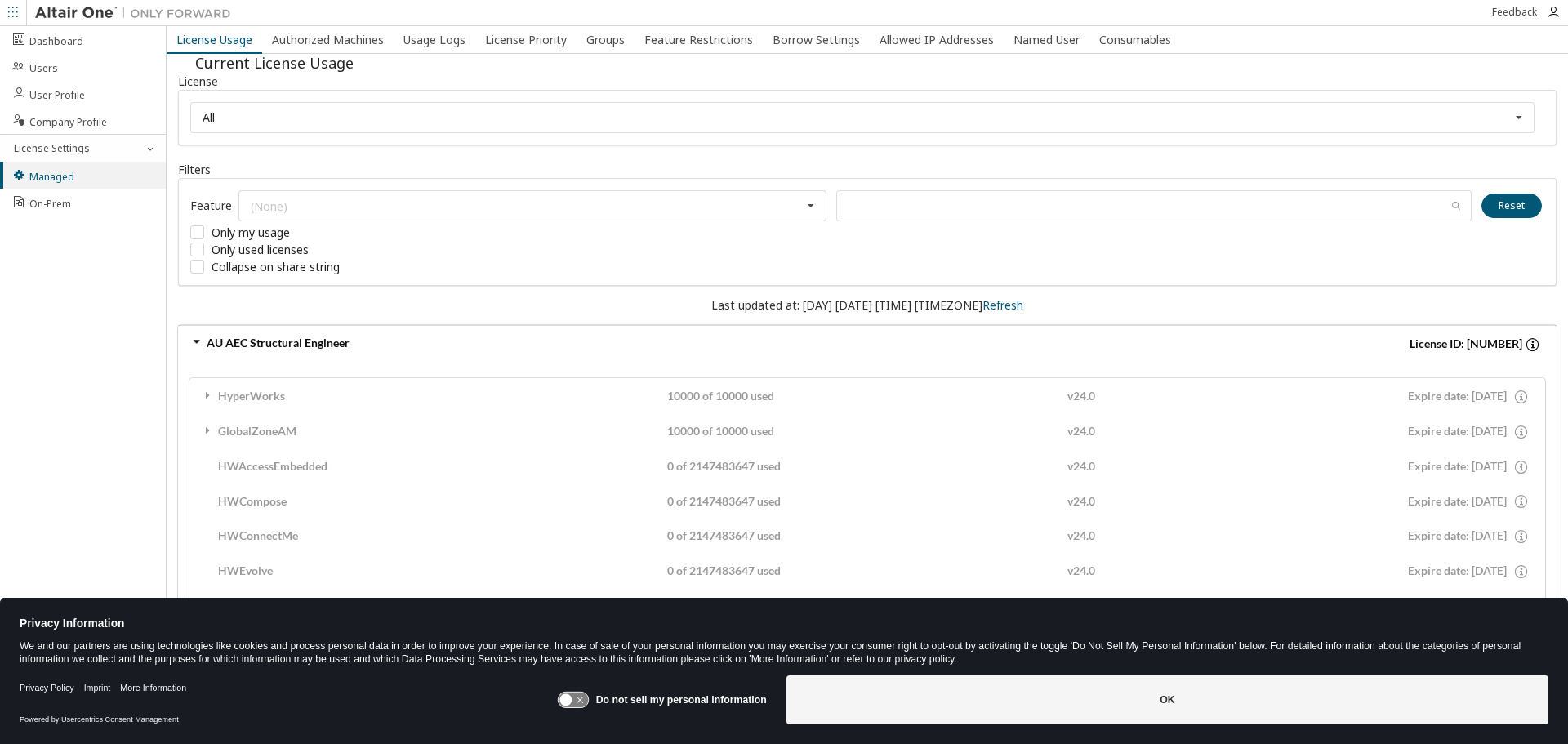 click on "AU AEC Structural Engineer" at bounding box center (528, 344) 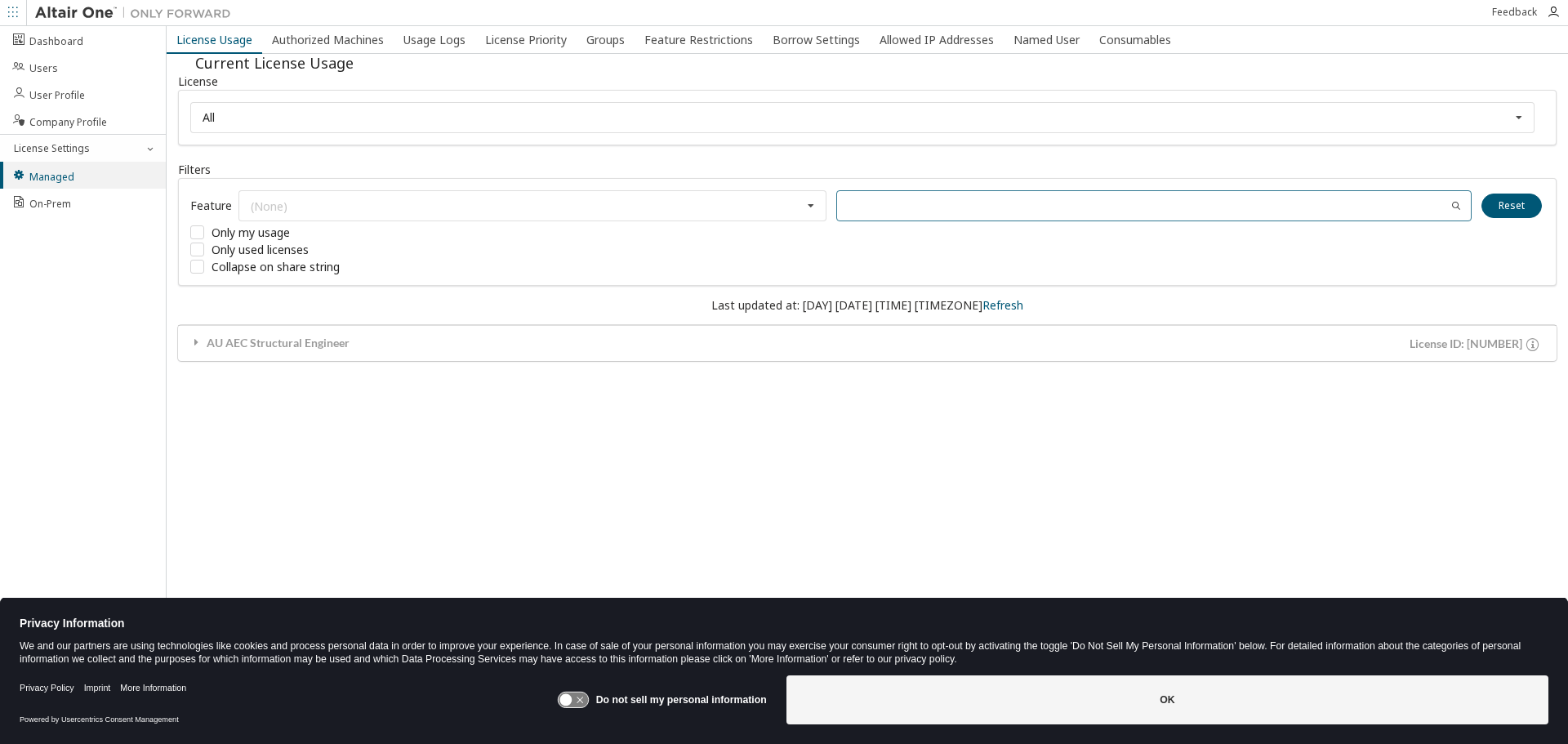 click at bounding box center (1154, 206) 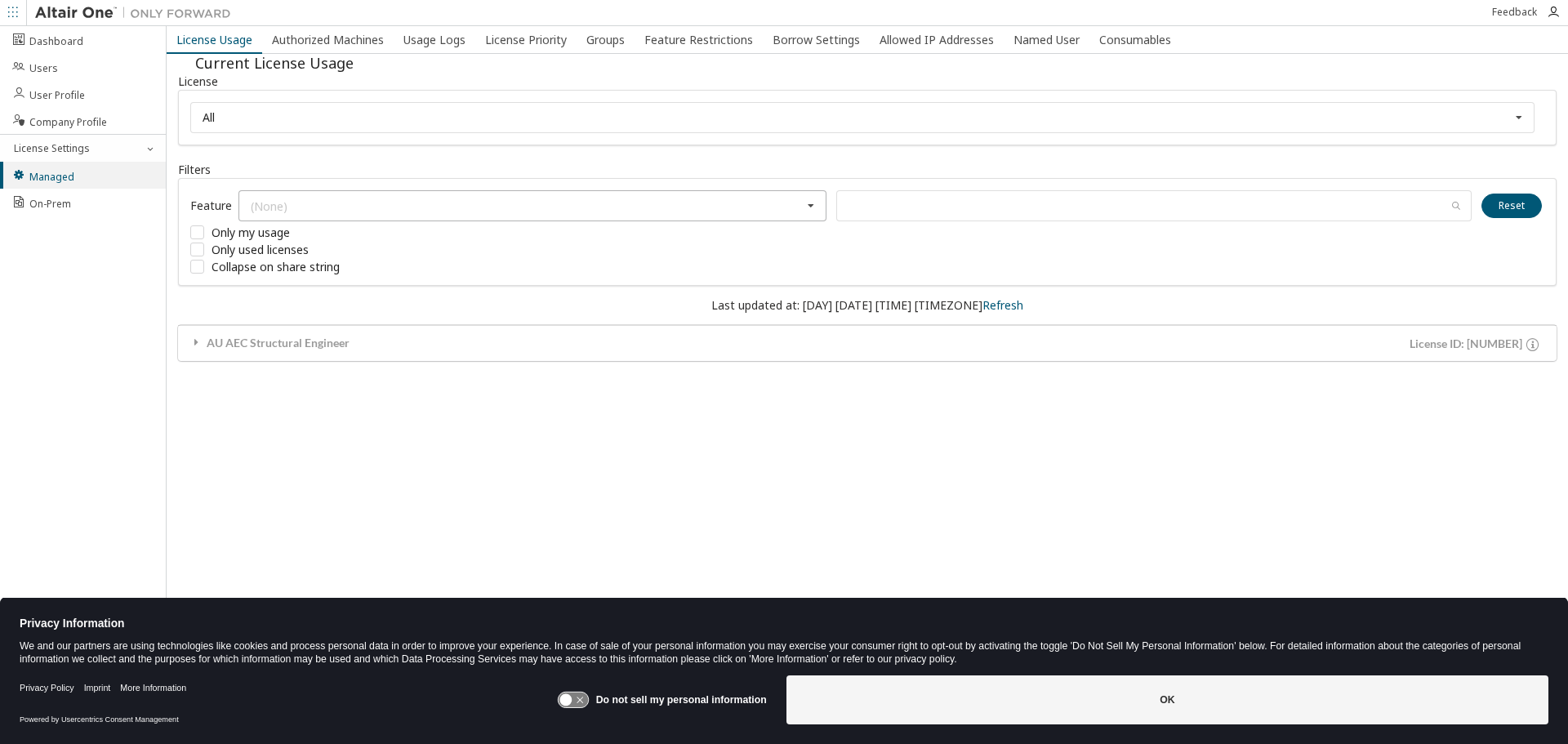 click on "(None) HyperWorks GlobalZoneAM HWAccessEmbedded HWCompose HWConnectMe HWEvolve HWHyperStudy HWIcd HWInspire HWInspireBase HWInspireCasting HWInspireFluids HWInspireFluidsCFDXSolverBasic HWInspireFluidsGUI HWInspireFluidsSolver HWInspireGeometry HWInspireManufacturingSolver HWInspireMfgSolver HWInspireMotion HWInspireMotionsolveSolver HWInspireOSSolver HWInspireOptistructSolver HWInspirePrint3D HWInspirePrint3DSolver HWInspireRender HWInspireSimSolid HWInspireStampingOneStep HWInspireStatic HWInspireStudio HWInspireTopology HWInspired HWScalc HWSconcretePro HWSfoundationACI HWSfoundationCSA HWSfoundationEURO HWSfoundationPro HWSframeOptistructSolver HWSframePro HWSimSolid HWSline HWSpad HWSsteelPro HWStimberCSA HWStimberNDS HWStimberPro HWSulis HWSview HWsolidThinking" at bounding box center [532, 206] 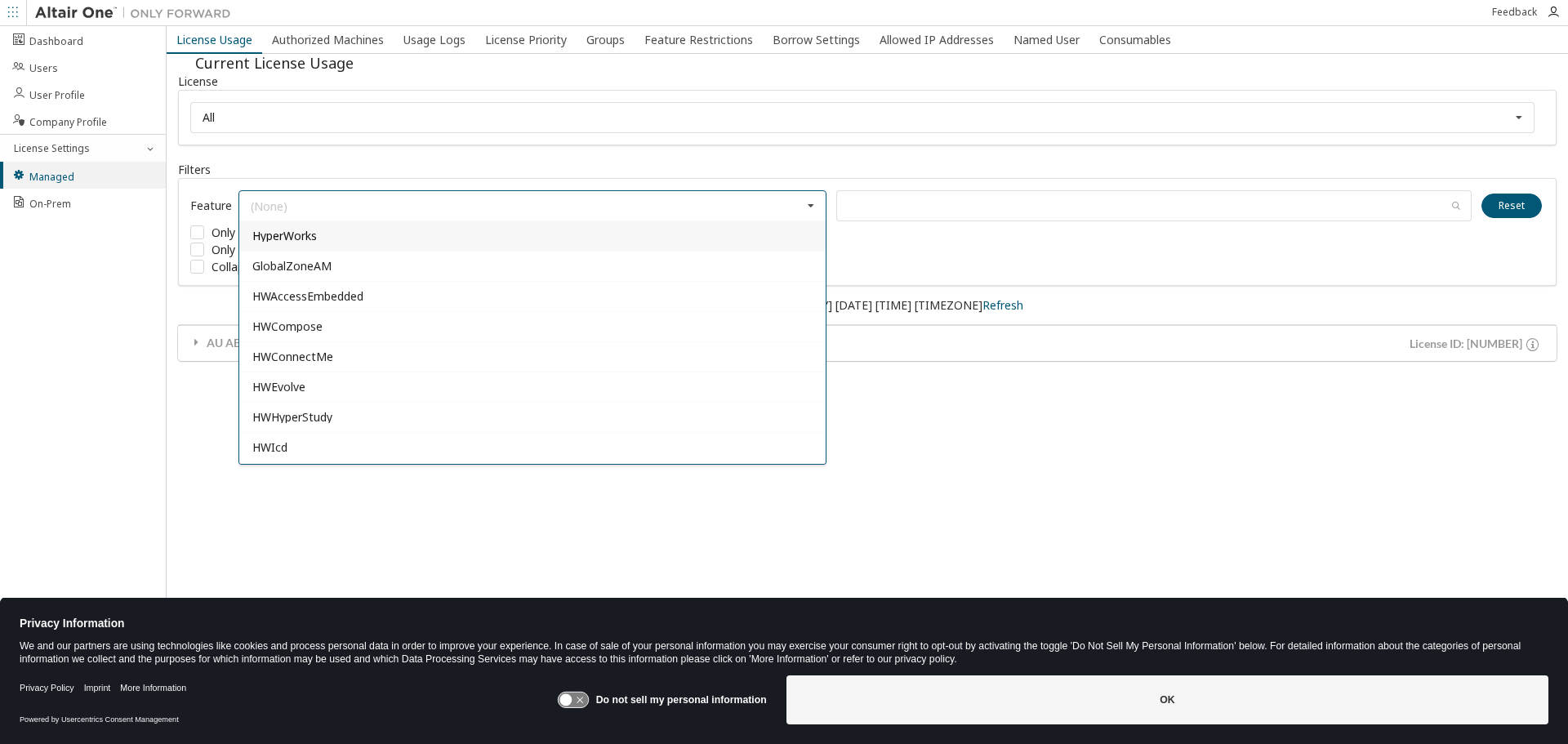 click at bounding box center [811, 206] 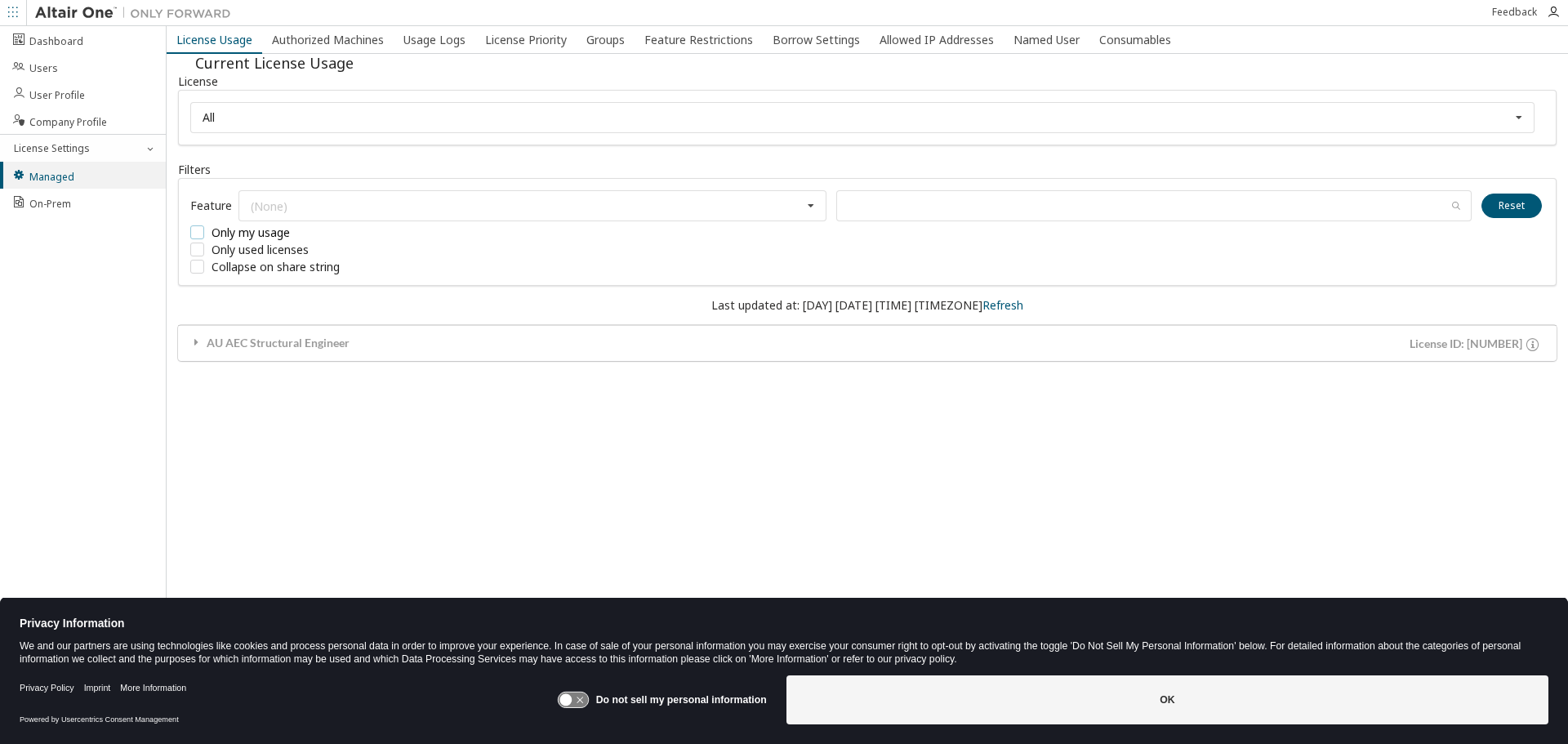 click on "Only my usage" at bounding box center (313, 232) 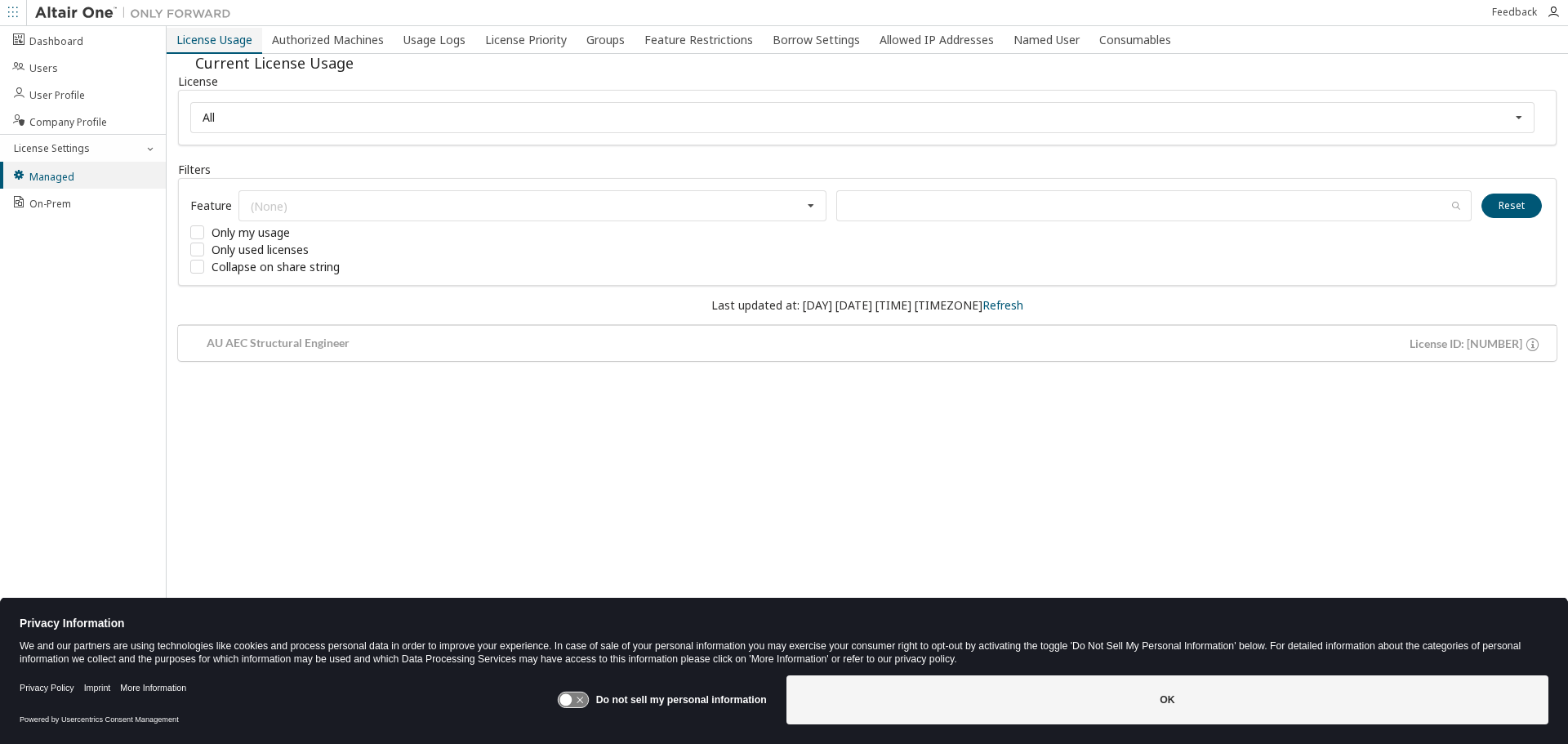 click on "License Usage" at bounding box center [214, 41] 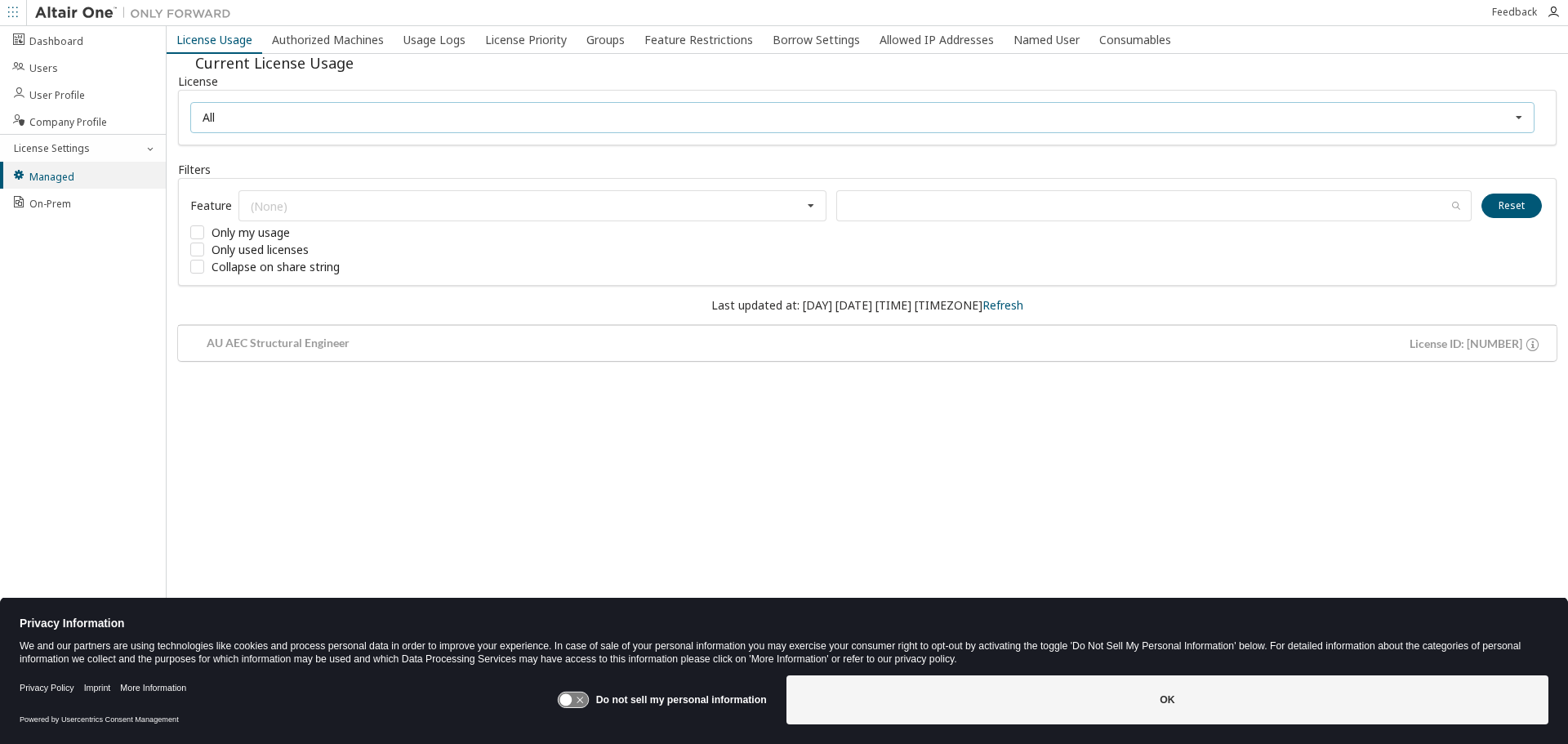 click on "All All [NUMBER] - AU AEC Structural Engineer" at bounding box center [862, 118] 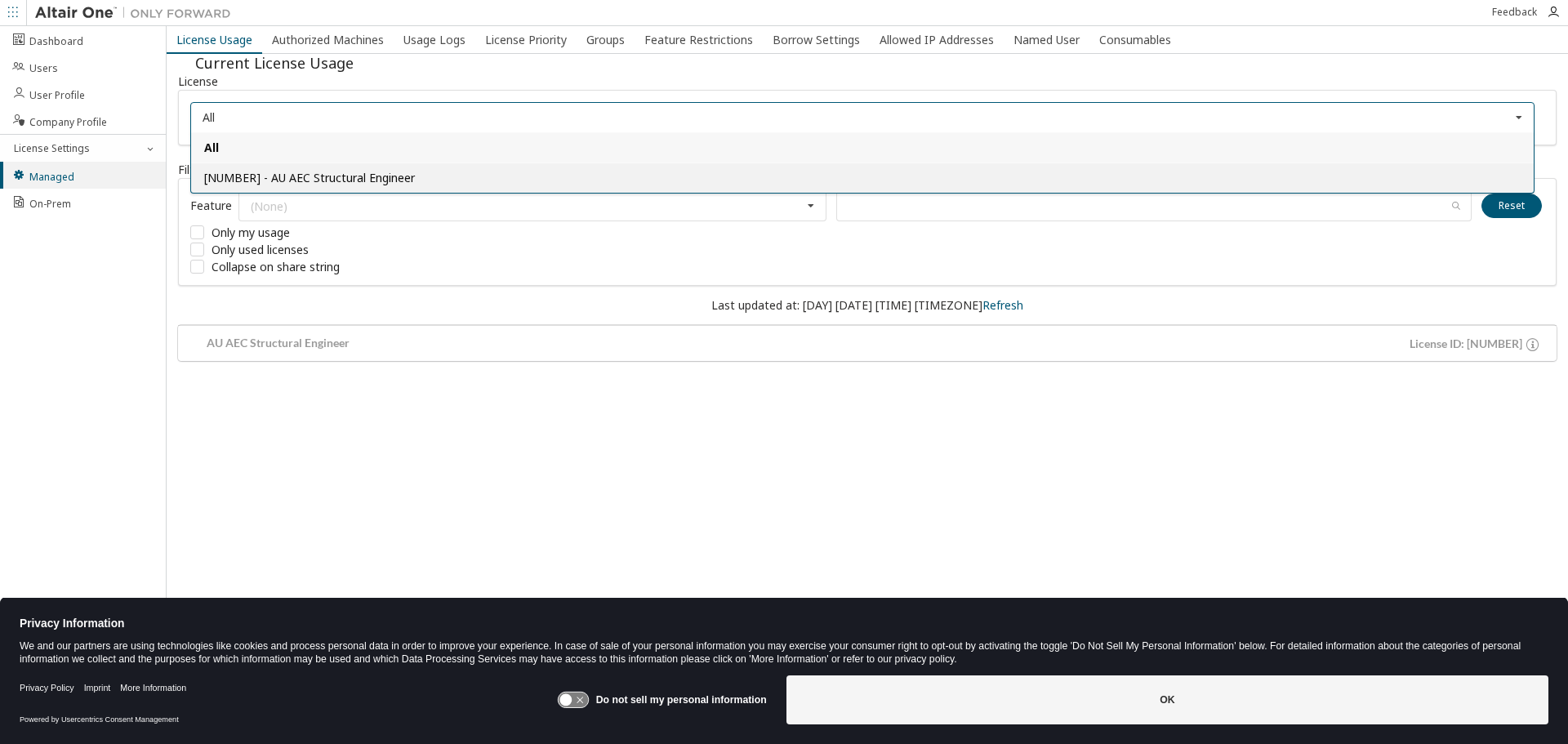 click on "[NUMBER] - AU AEC Structural Engineer" at bounding box center (310, 177) 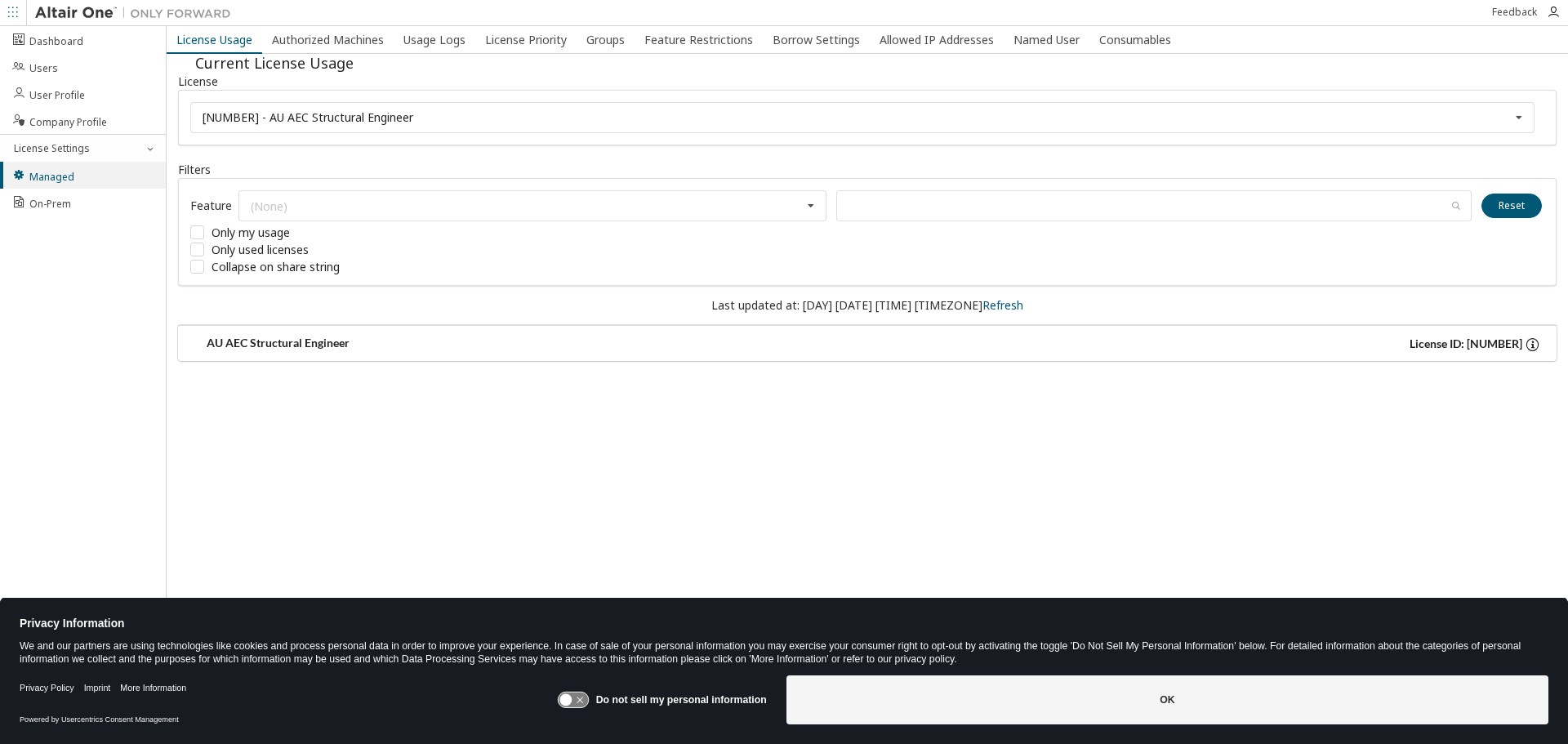click on "AU AEC Structural Engineer" at bounding box center [528, 344] 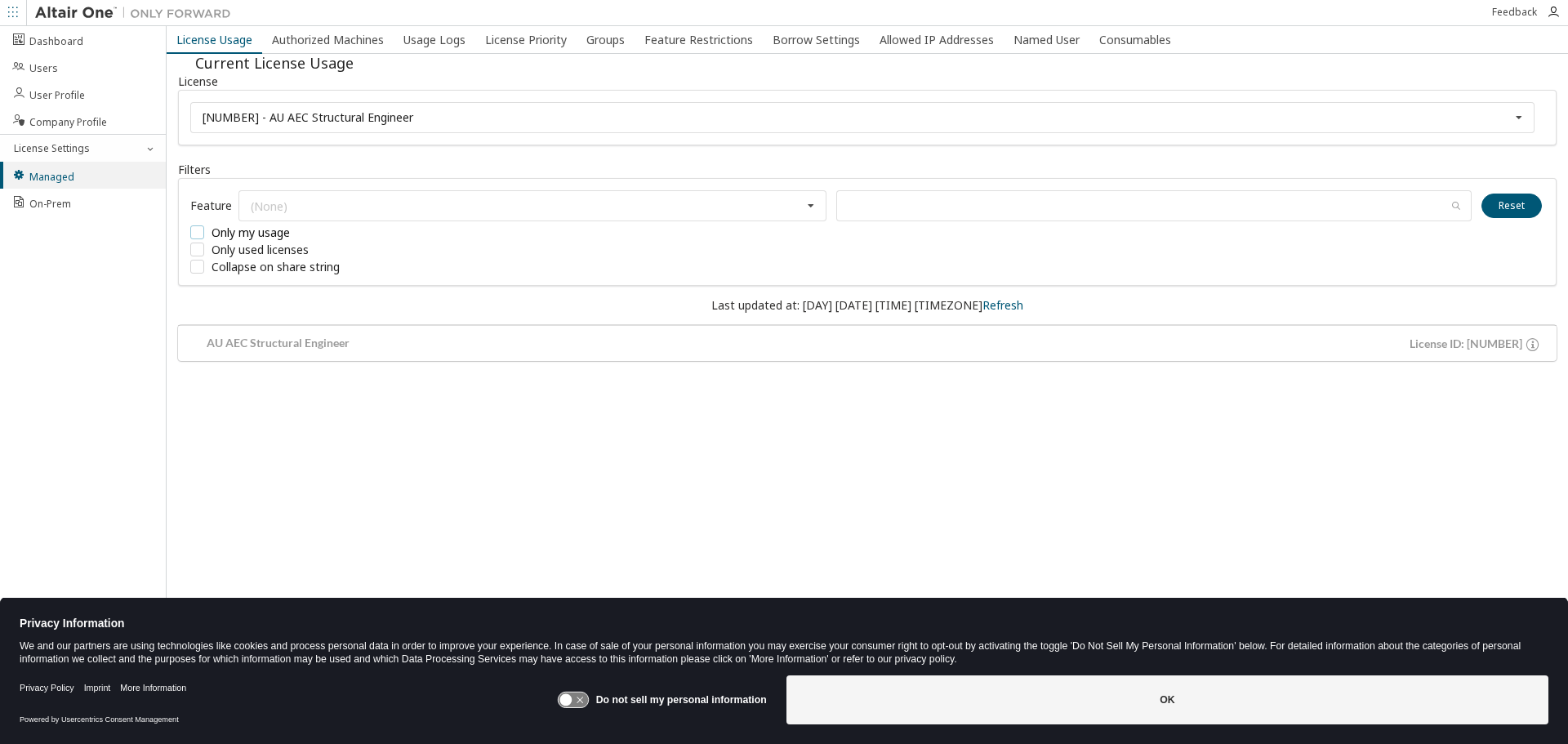 click on "Only my usage" at bounding box center (313, 232) 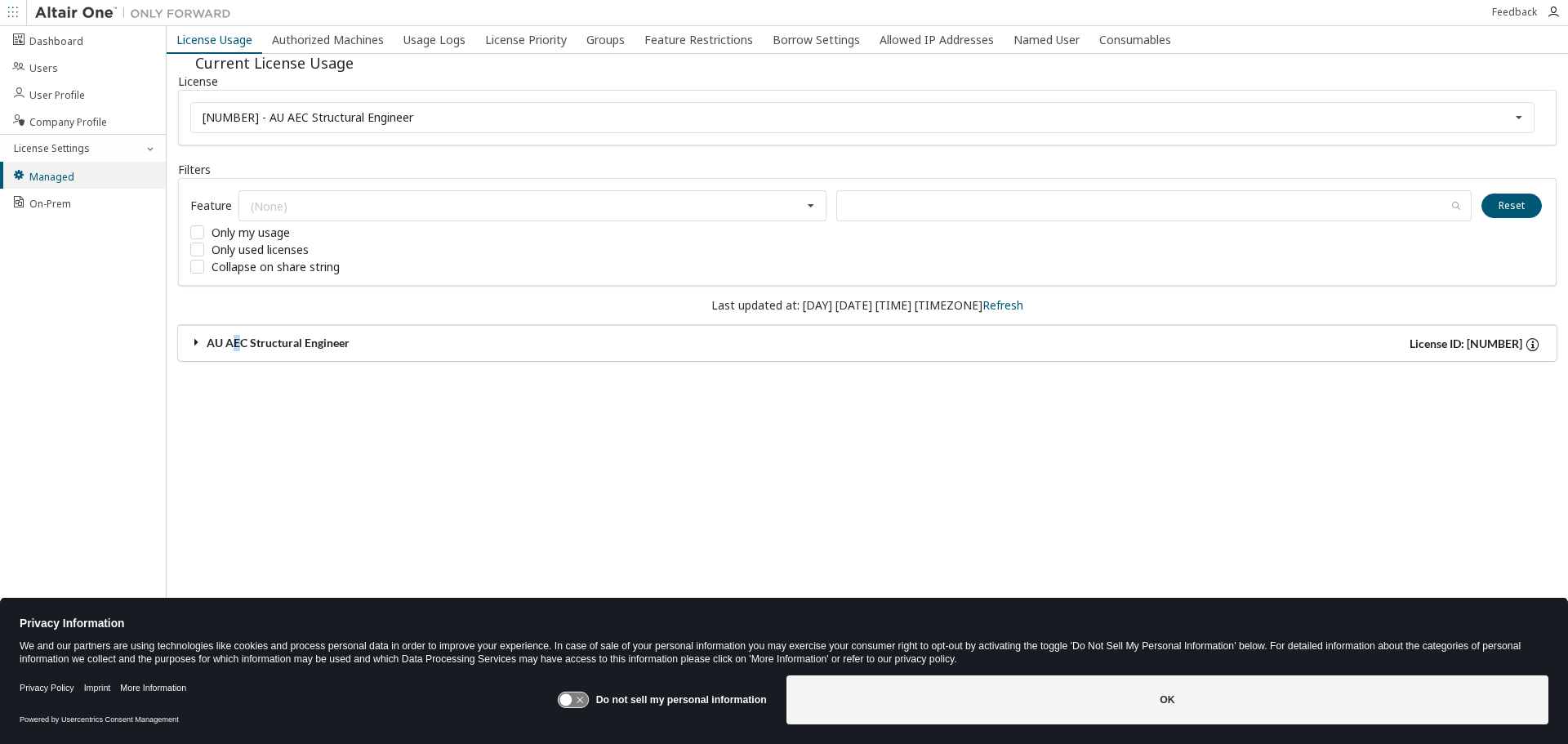 click on "AU AEC Structural Engineer License ID: [NUMBER]" at bounding box center (867, 343) 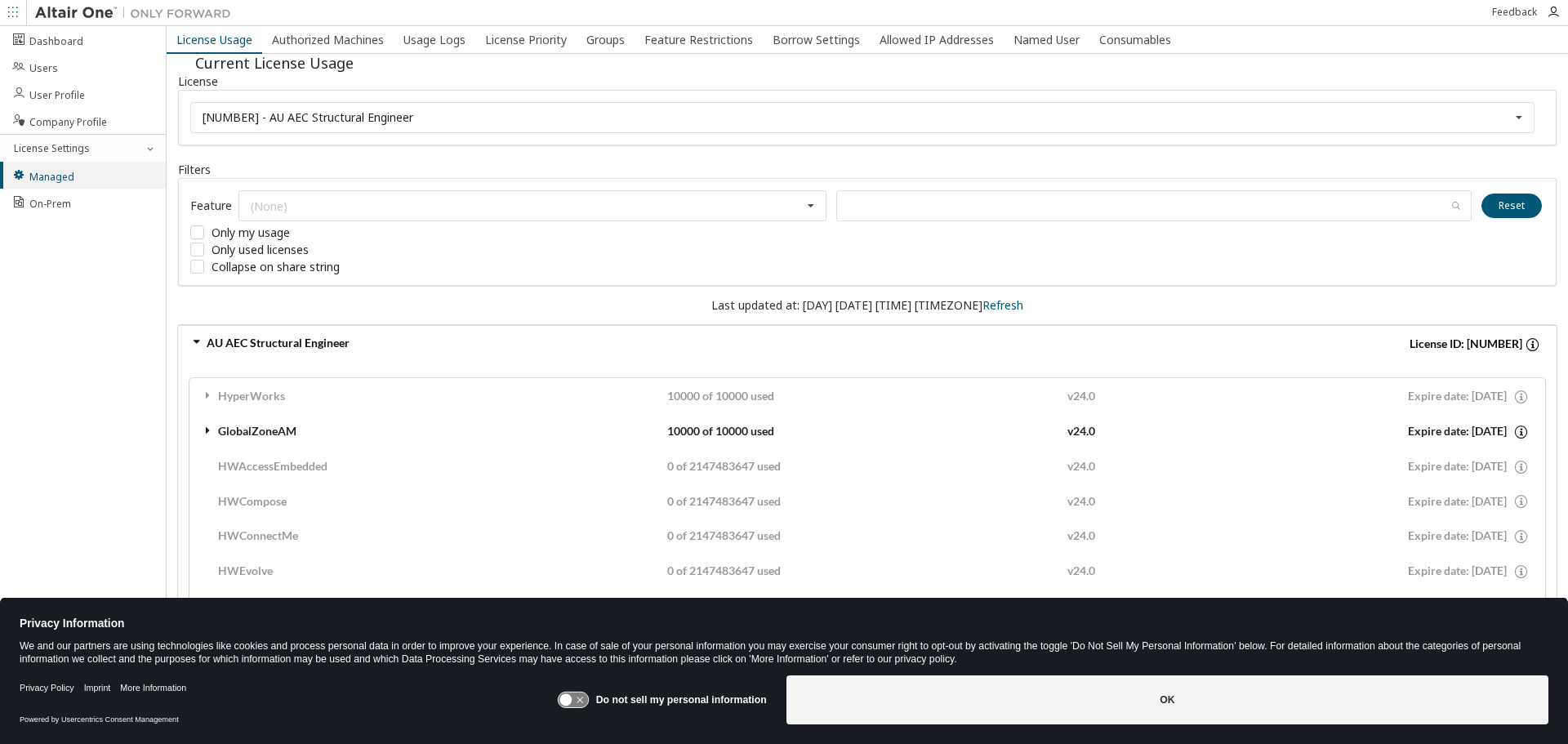 click at bounding box center (208, 430) 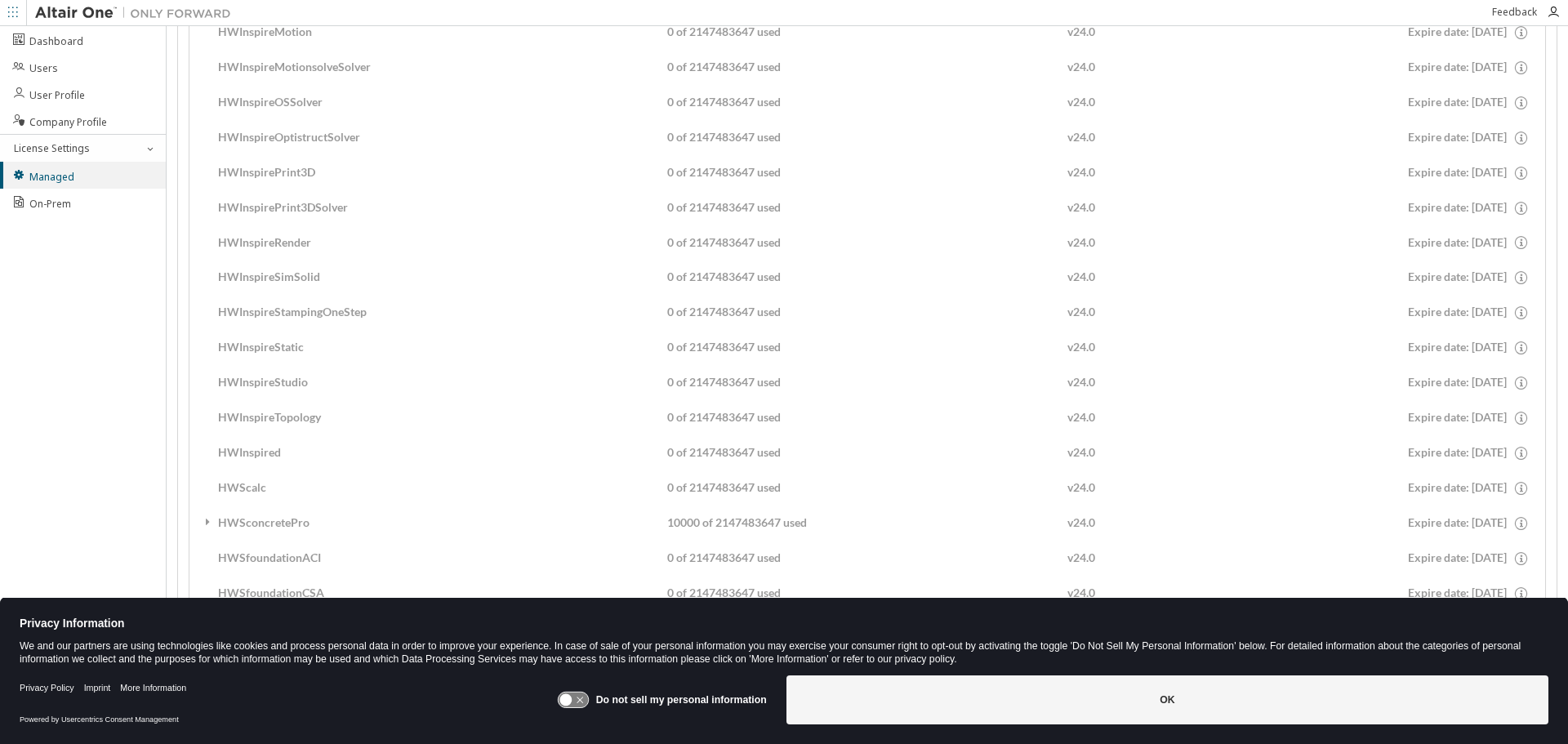 scroll, scrollTop: 651, scrollLeft: 0, axis: vertical 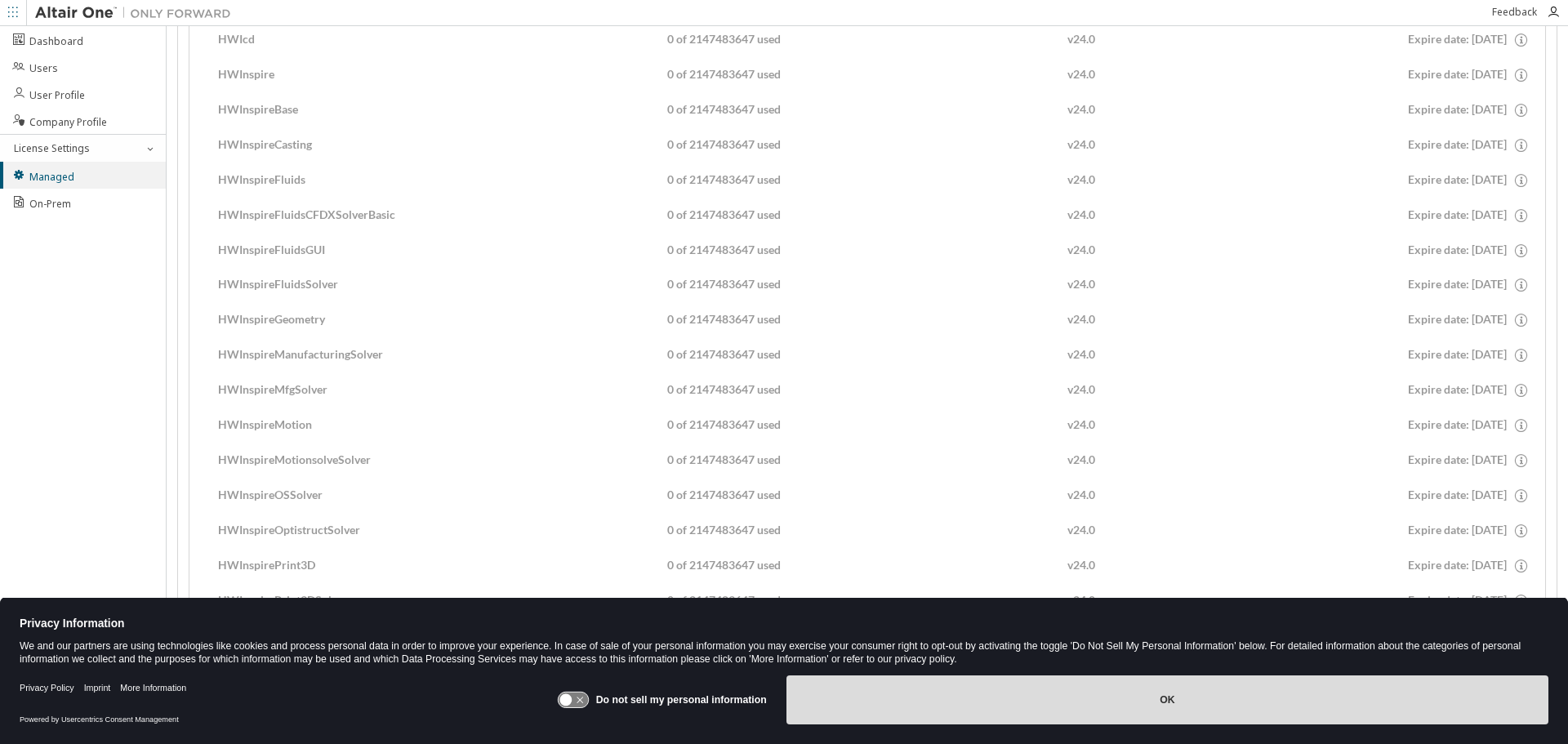 click on "OK" at bounding box center [1167, 700] 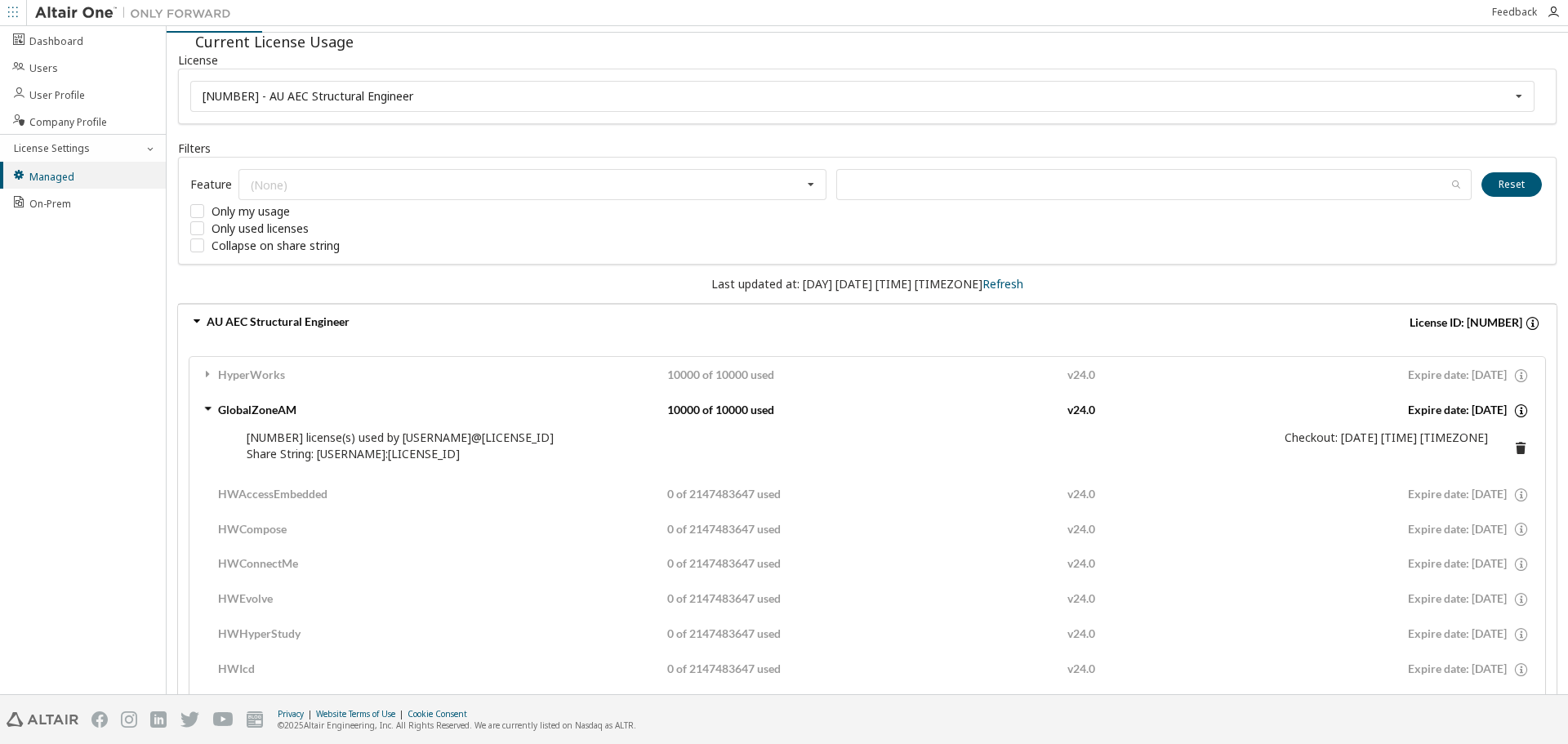 scroll, scrollTop: 0, scrollLeft: 0, axis: both 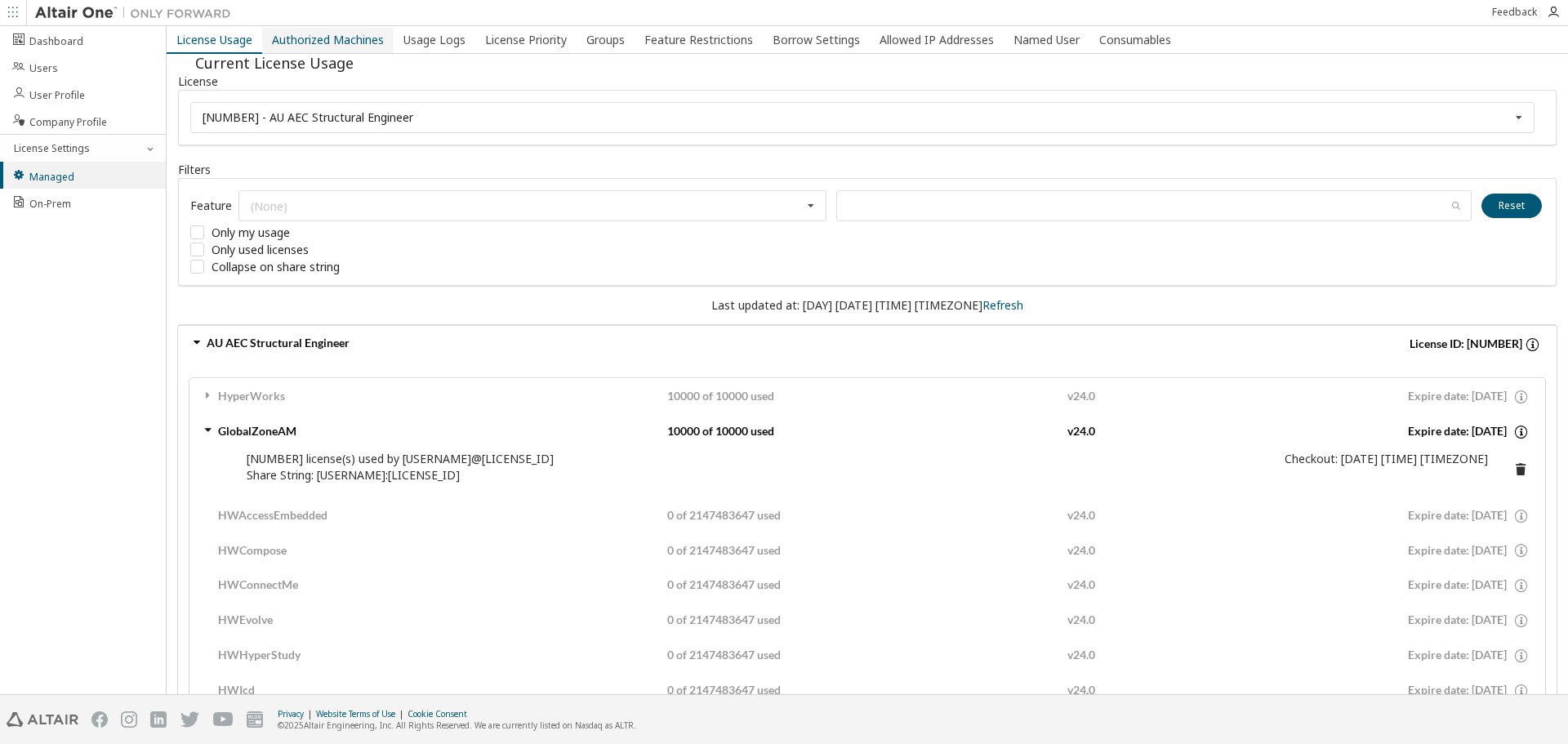 click on "Authorized Machines" at bounding box center (327, 40) 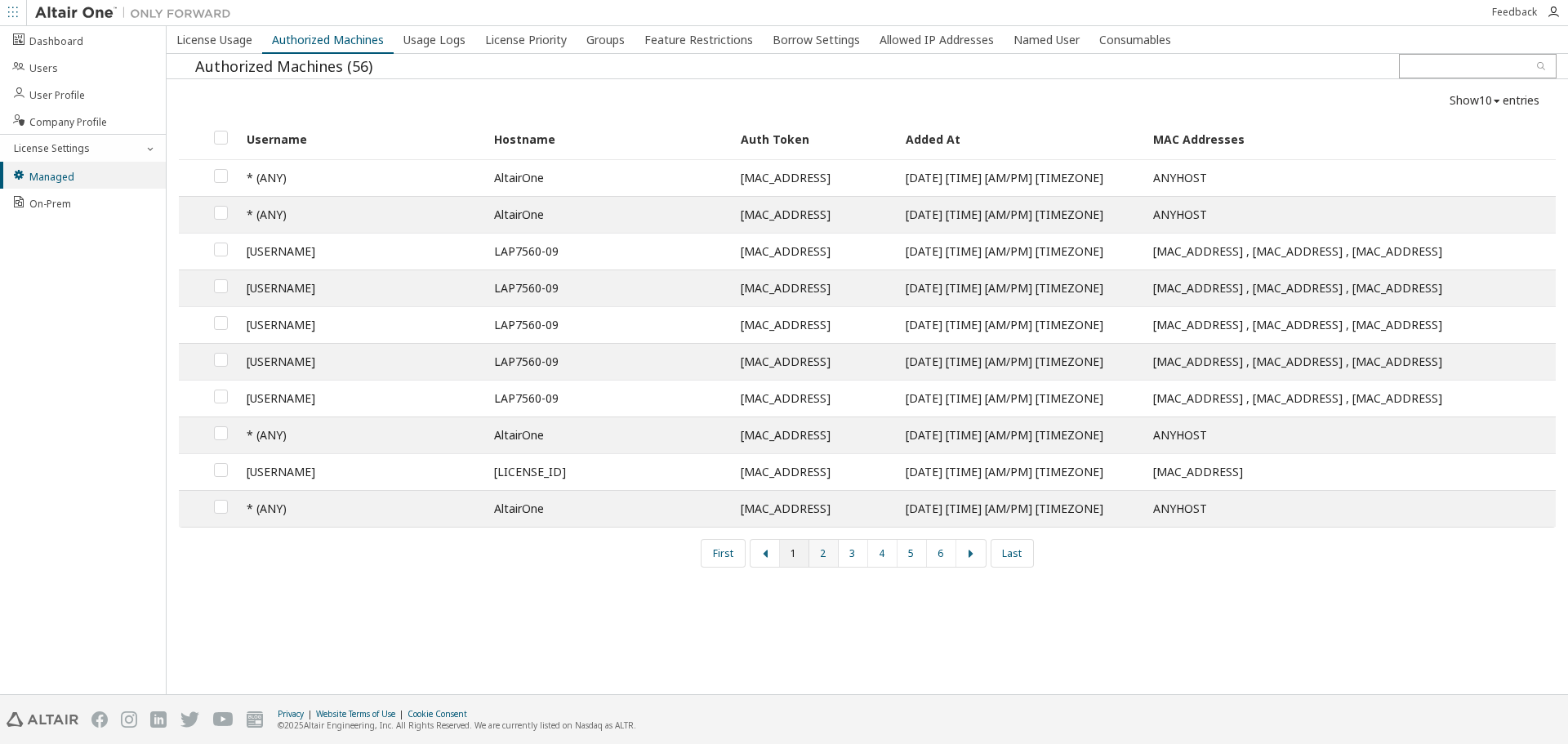 click on "2" at bounding box center (824, 553) 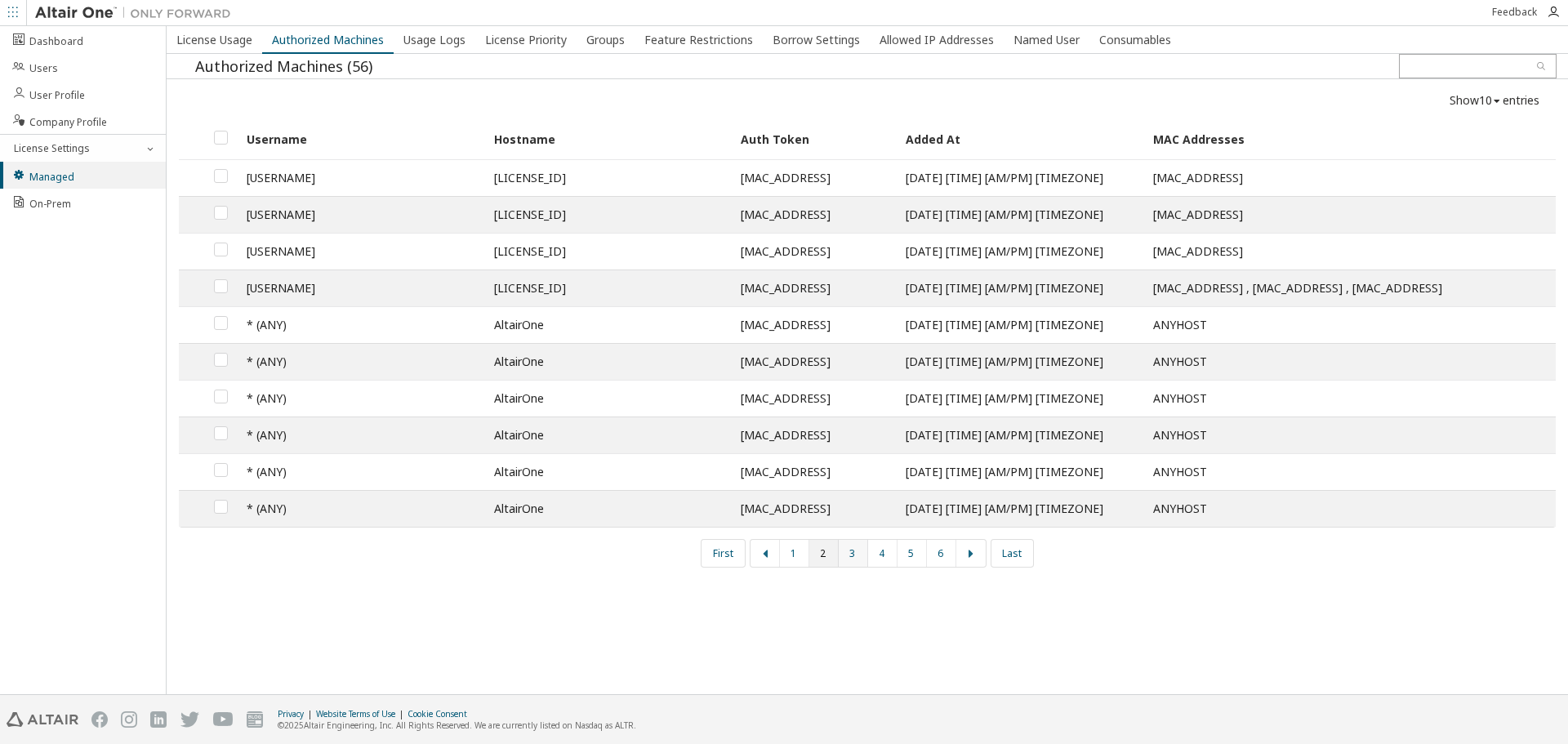 click on "3" at bounding box center (853, 553) 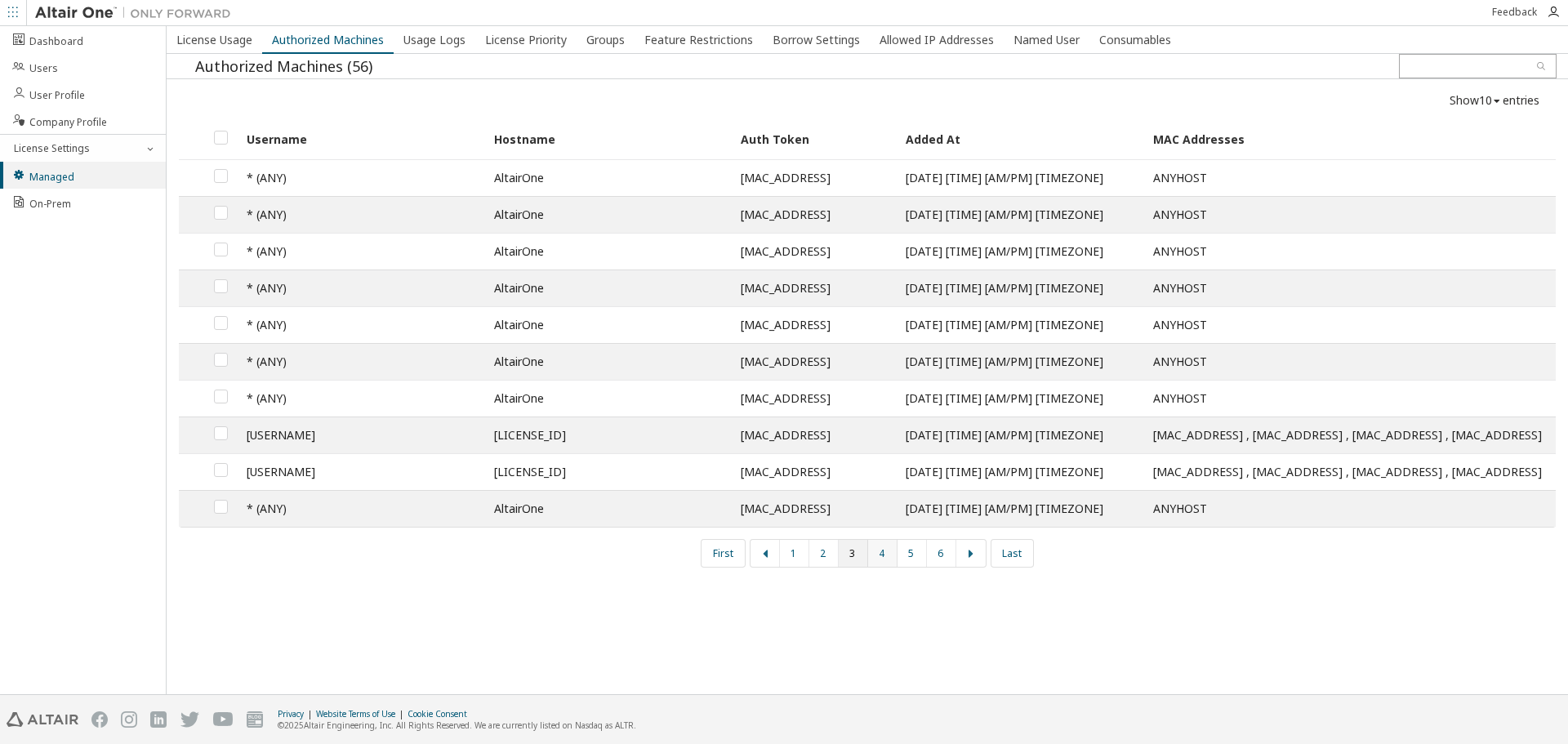 click on "4" at bounding box center [883, 553] 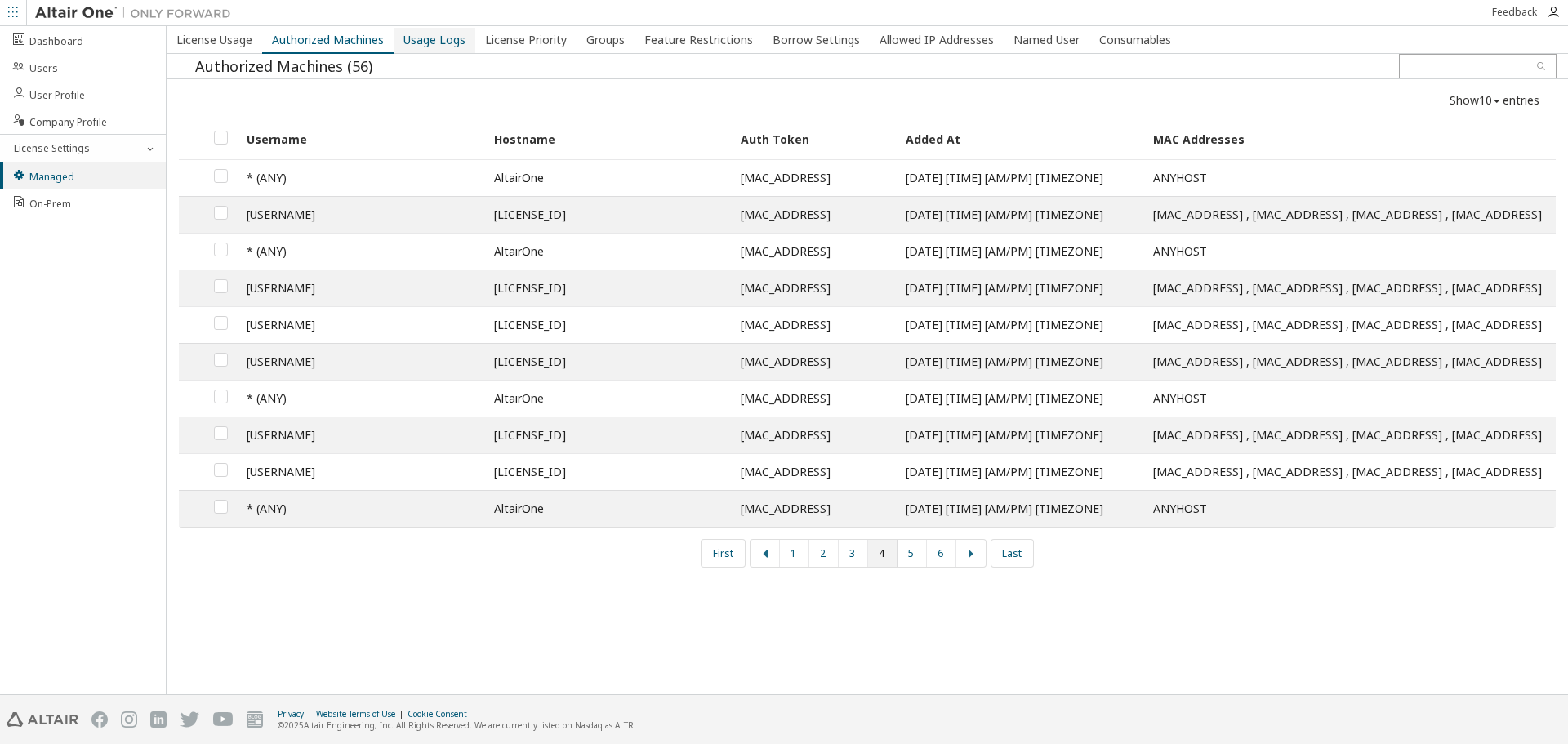 click on "Usage Logs" at bounding box center [434, 40] 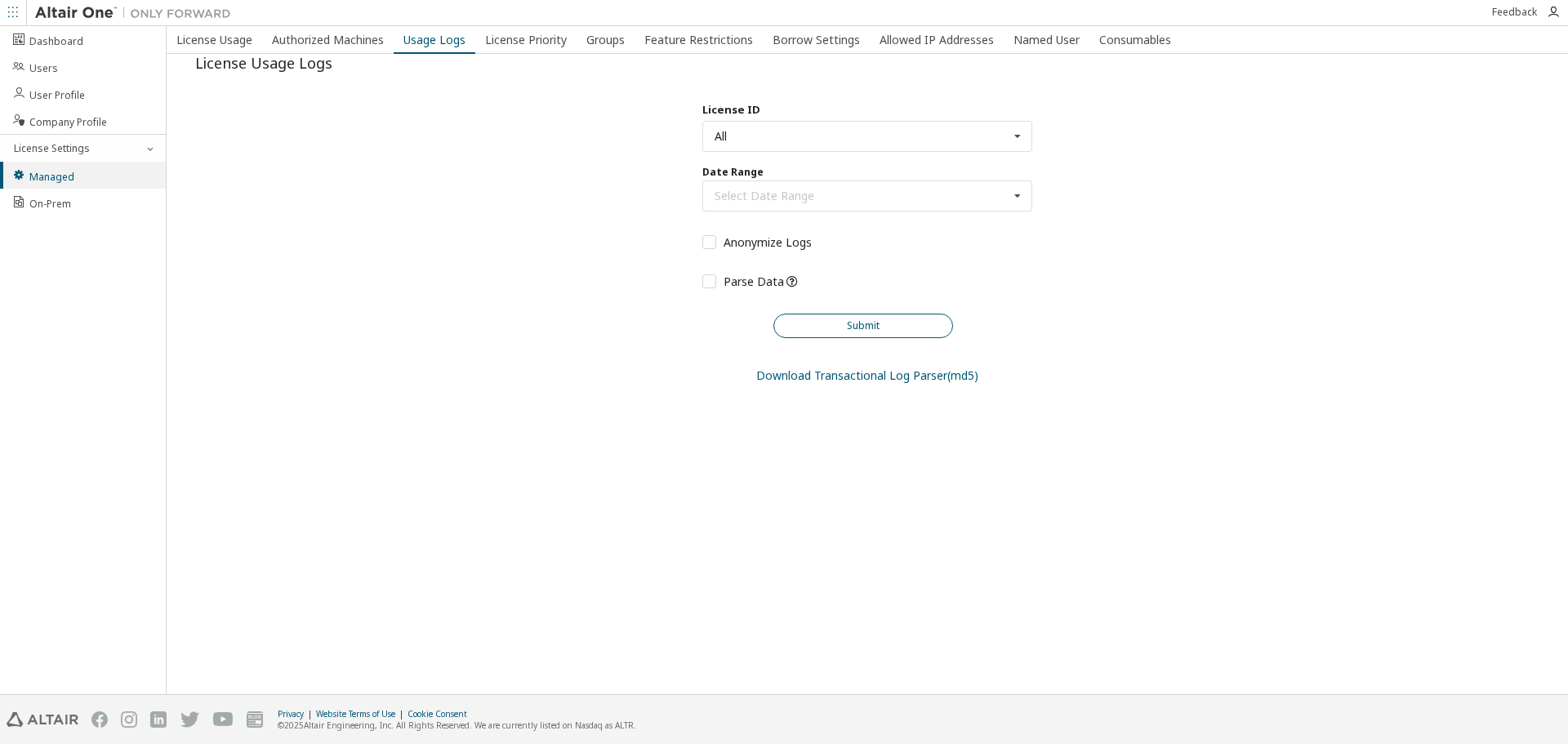 click on "Submit" at bounding box center [863, 326] 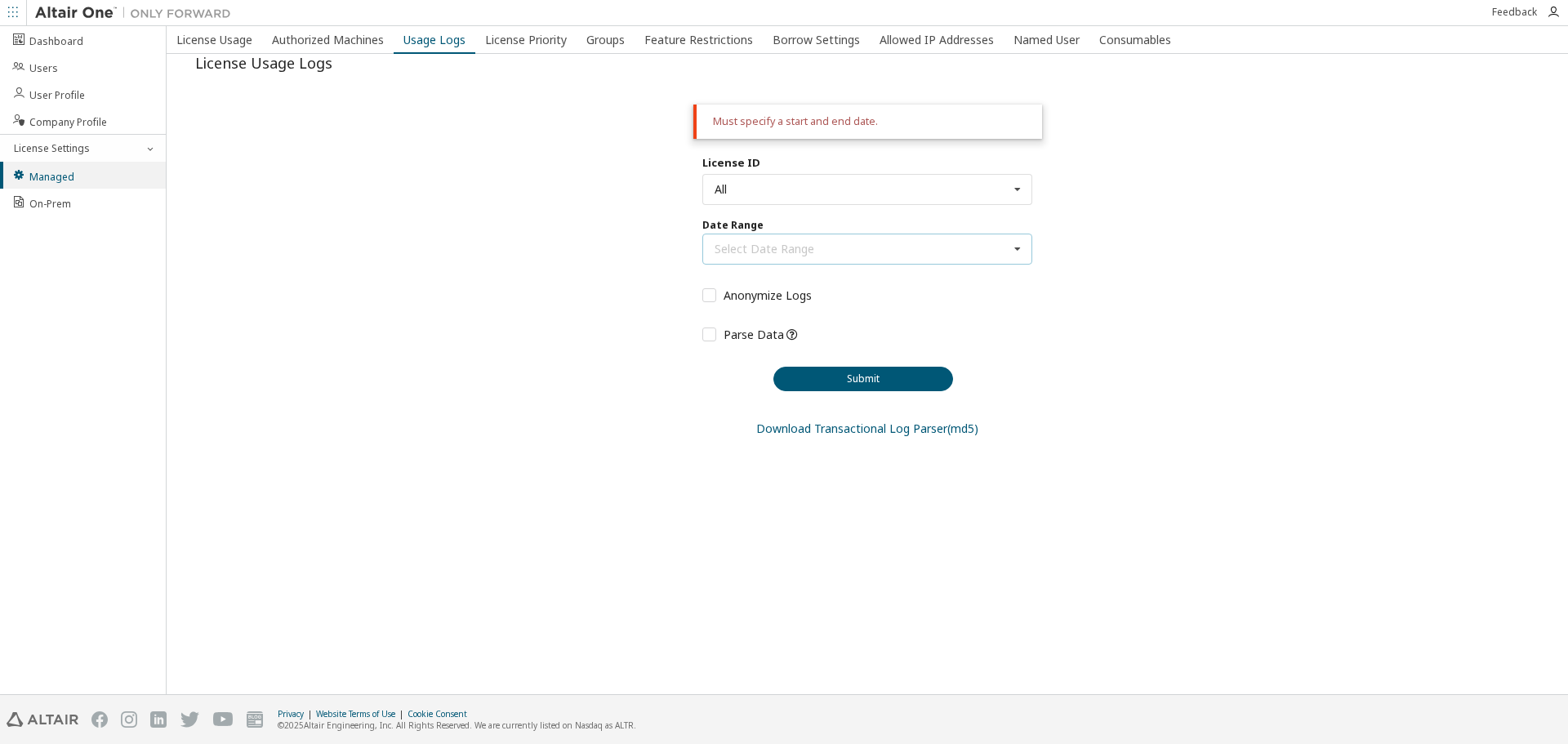 click on "Select Date Range Last 30 days Year to date Custom Date Range" at bounding box center [867, 249] 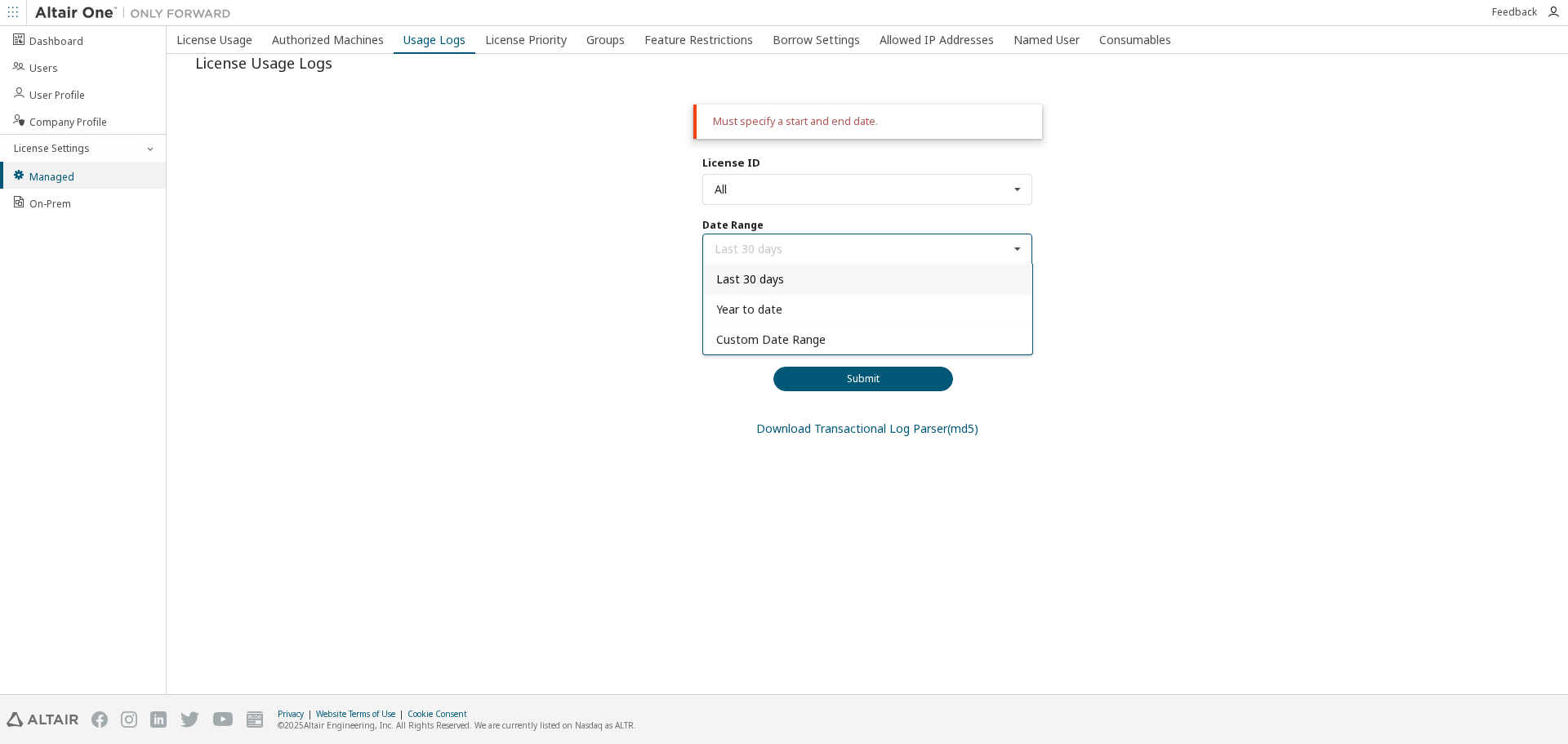 click on "Last 30 days" at bounding box center [750, 278] 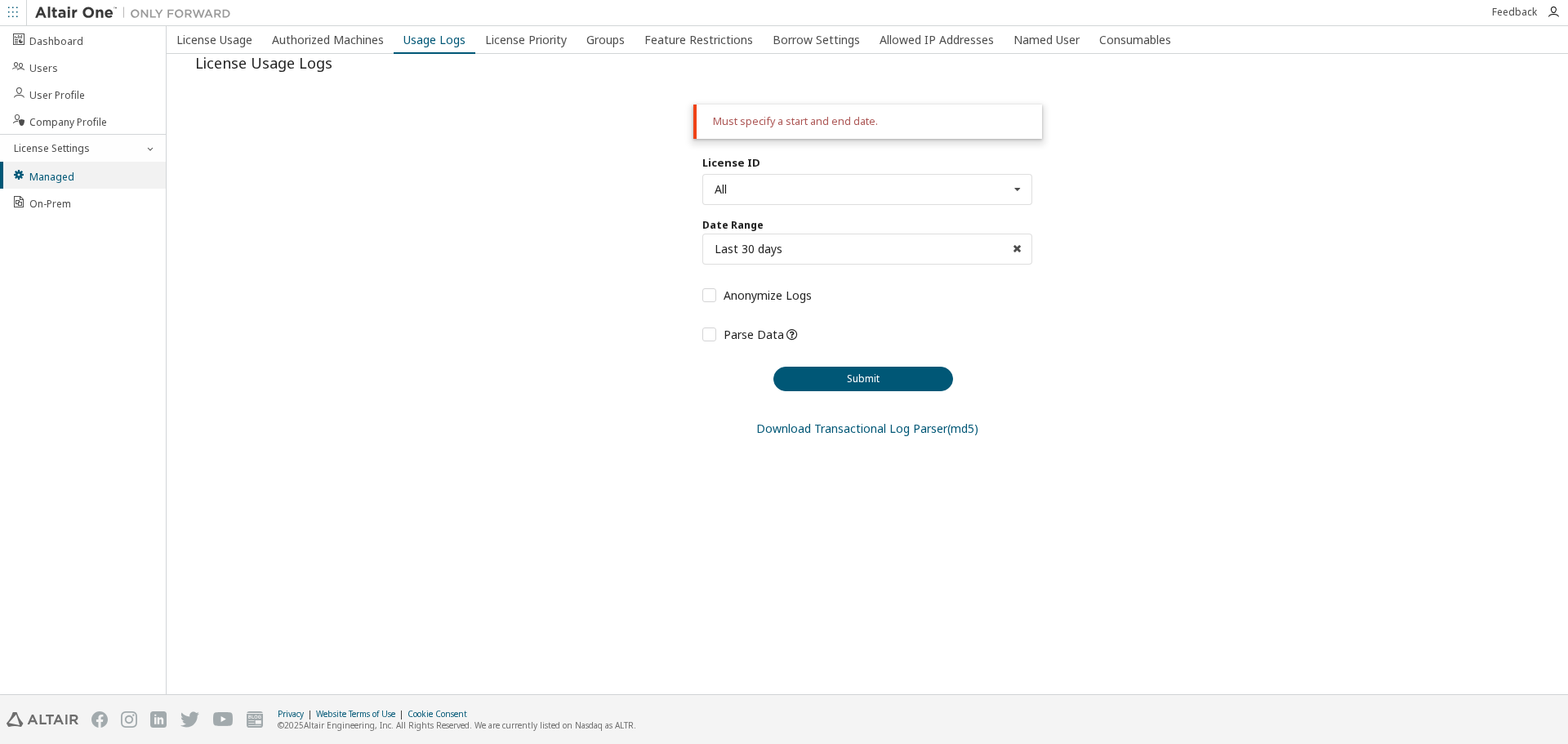 click on "Submit" at bounding box center (867, 372) 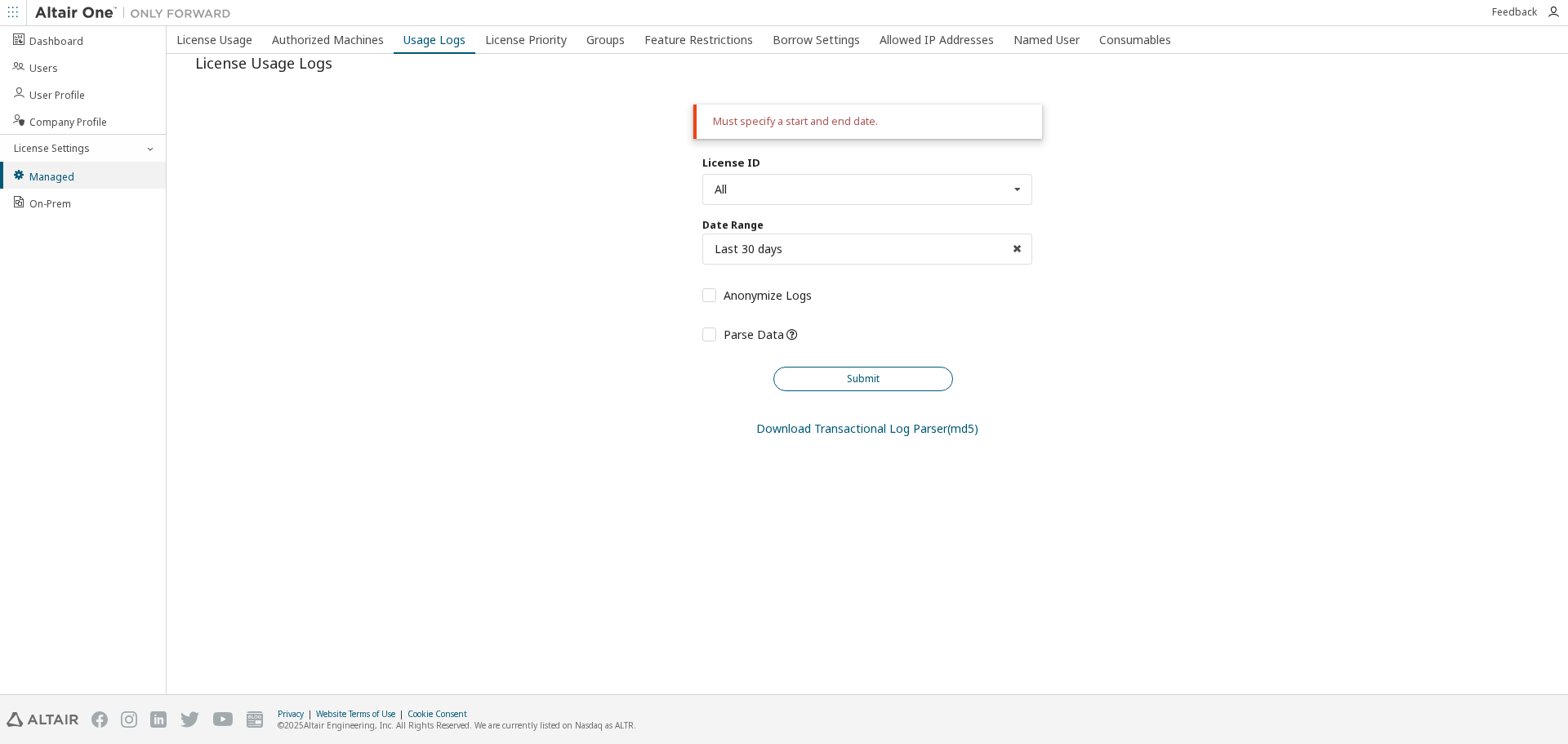 click on "Submit" at bounding box center (863, 379) 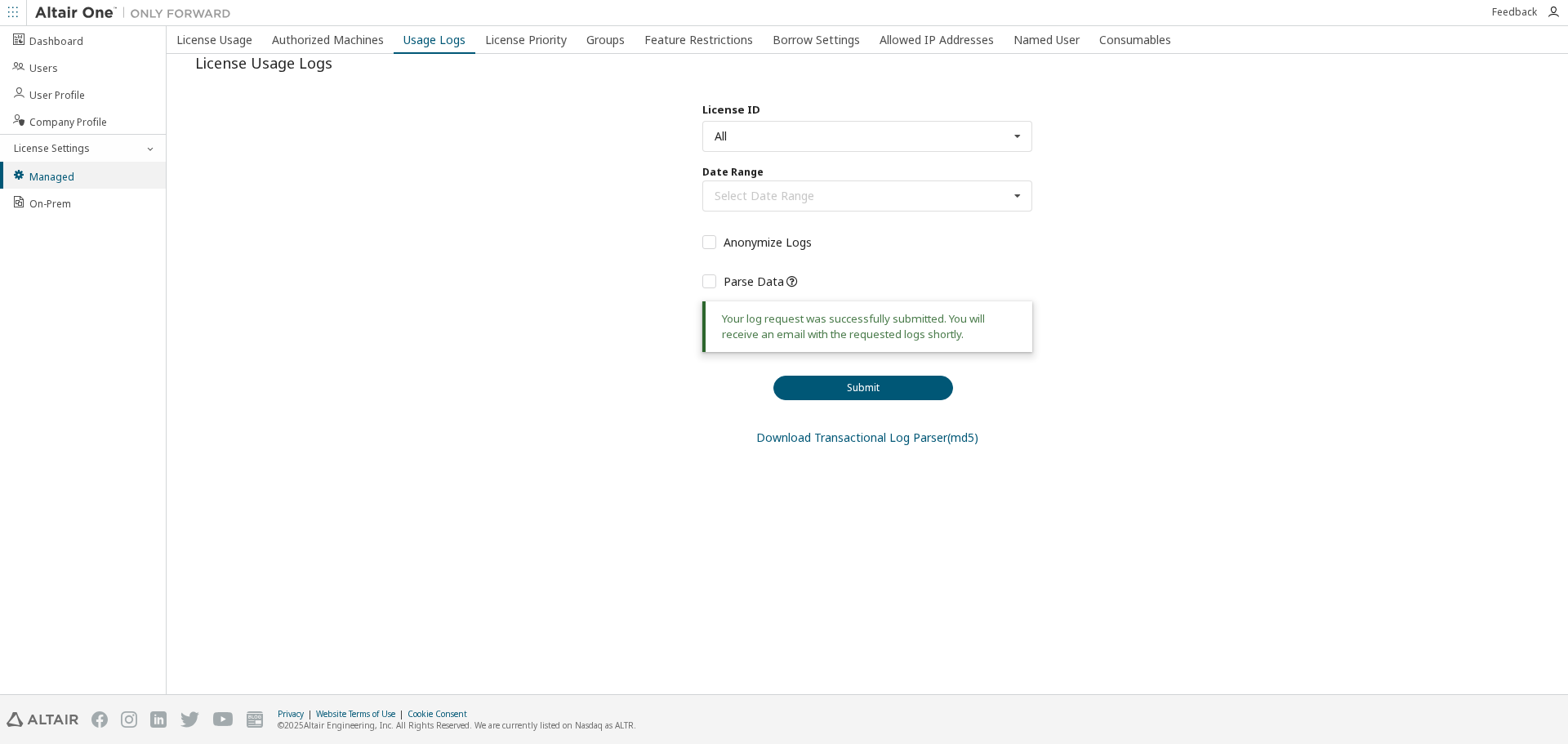 click on "License ID" at bounding box center (867, 109) 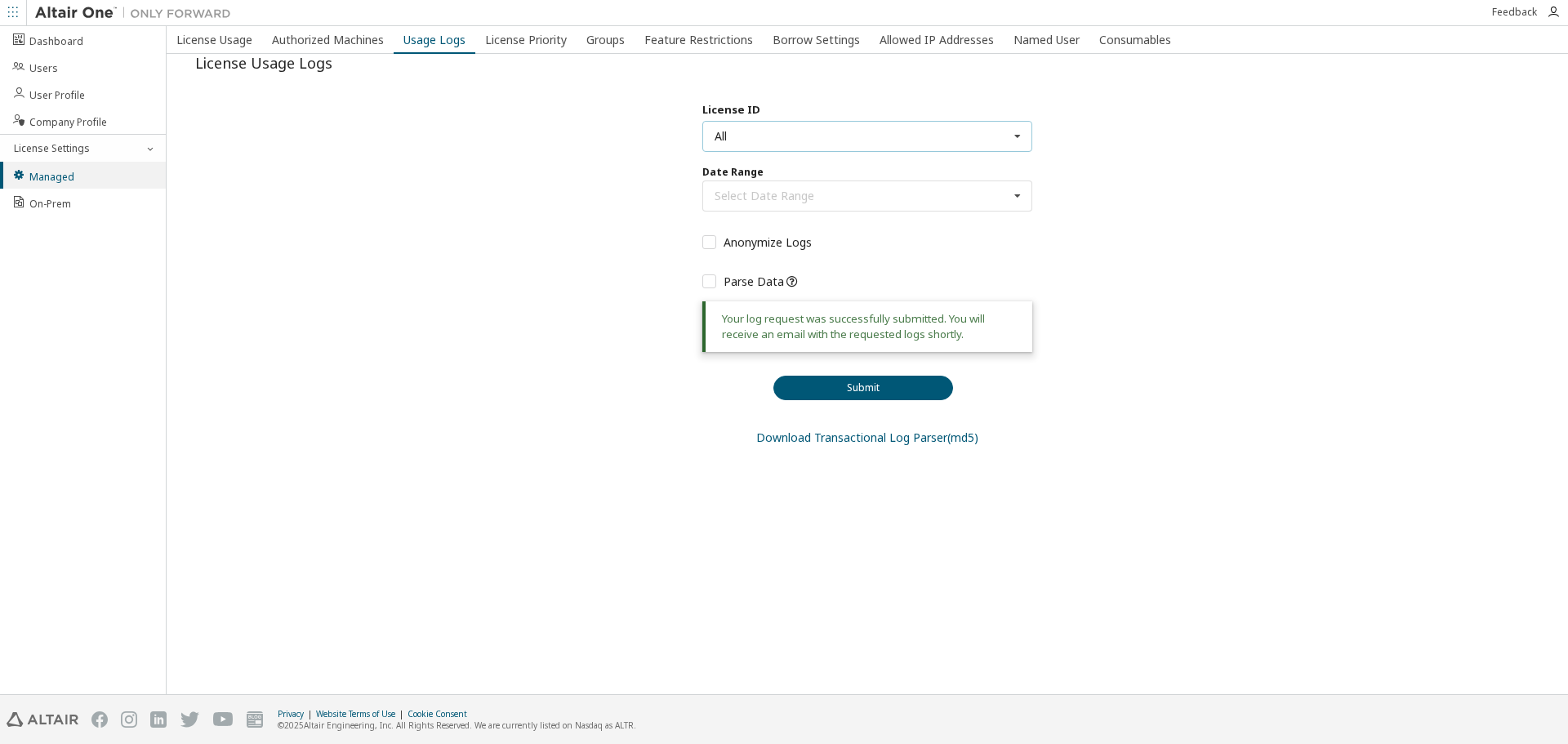click on "All All [NUMBER] - AU AEC Structural Engineer   [NUMBER] - AU AEC Structural Engineer  (Voided: [DATE])  [NUMBER] - AU AEC Structural Engineer  (Voided: [DATE])" at bounding box center (867, 136) 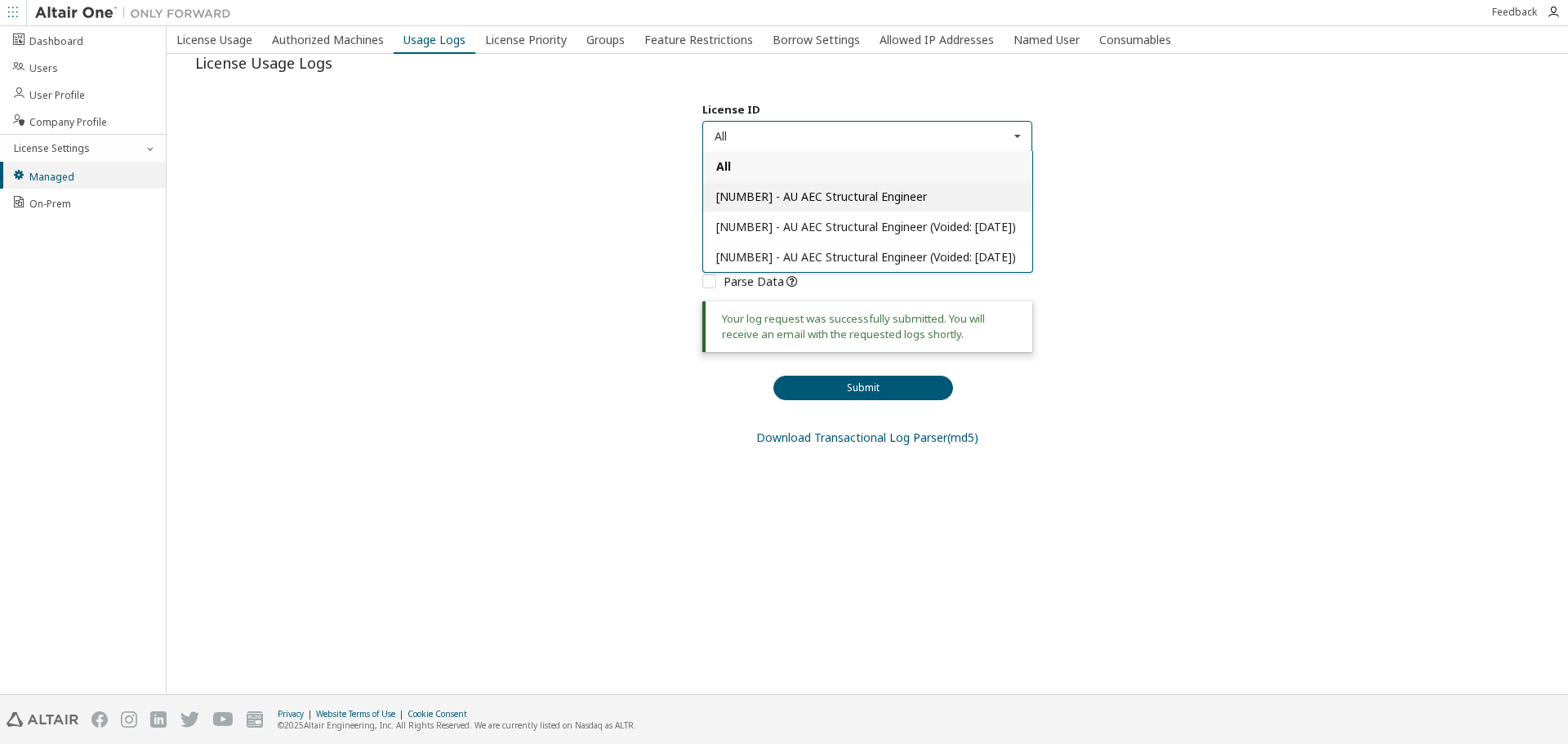 click on "[NUMBER] - AU AEC Structural Engineer" at bounding box center (822, 196) 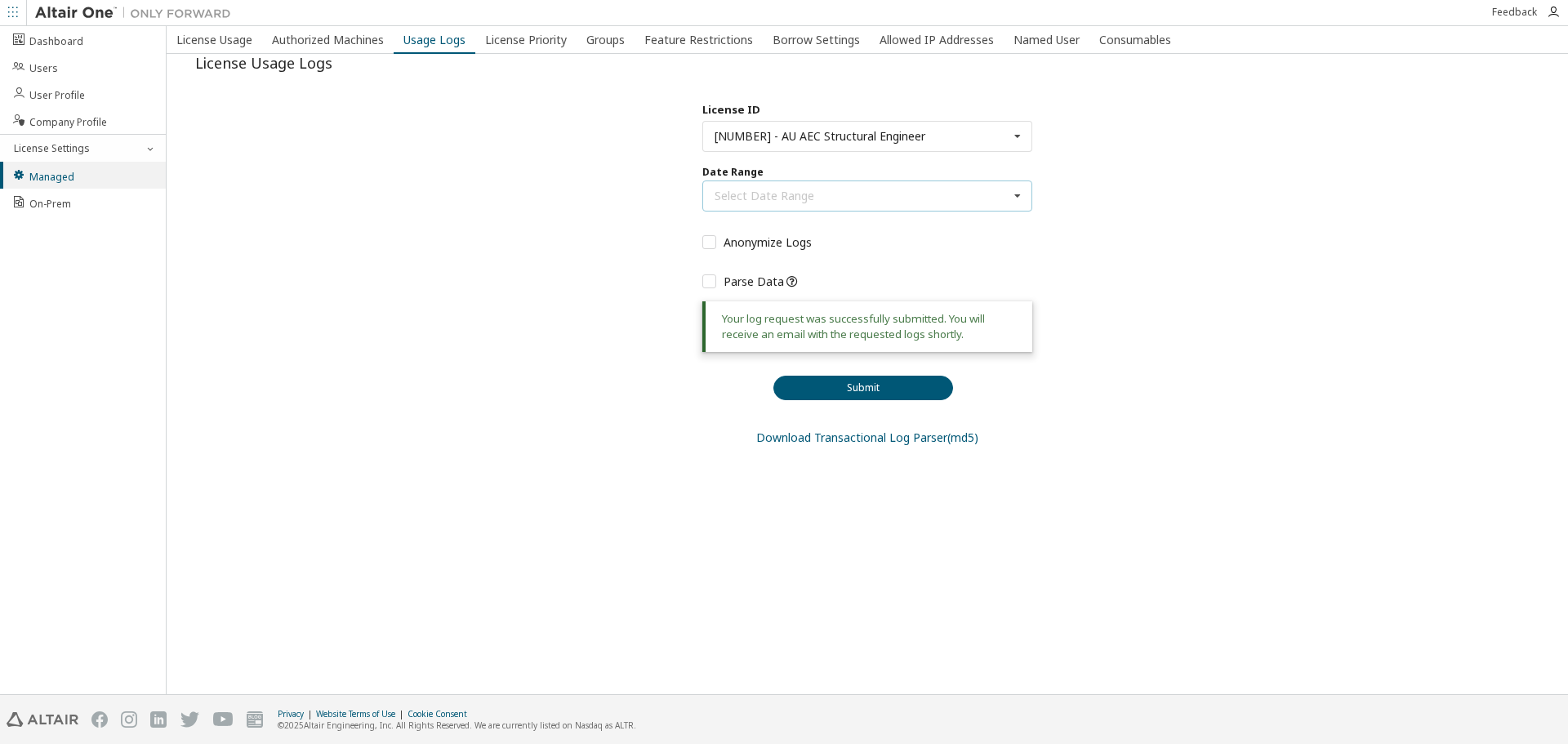 click on "Select Date Range Last 30 days Year to date Custom Date Range" at bounding box center (867, 196) 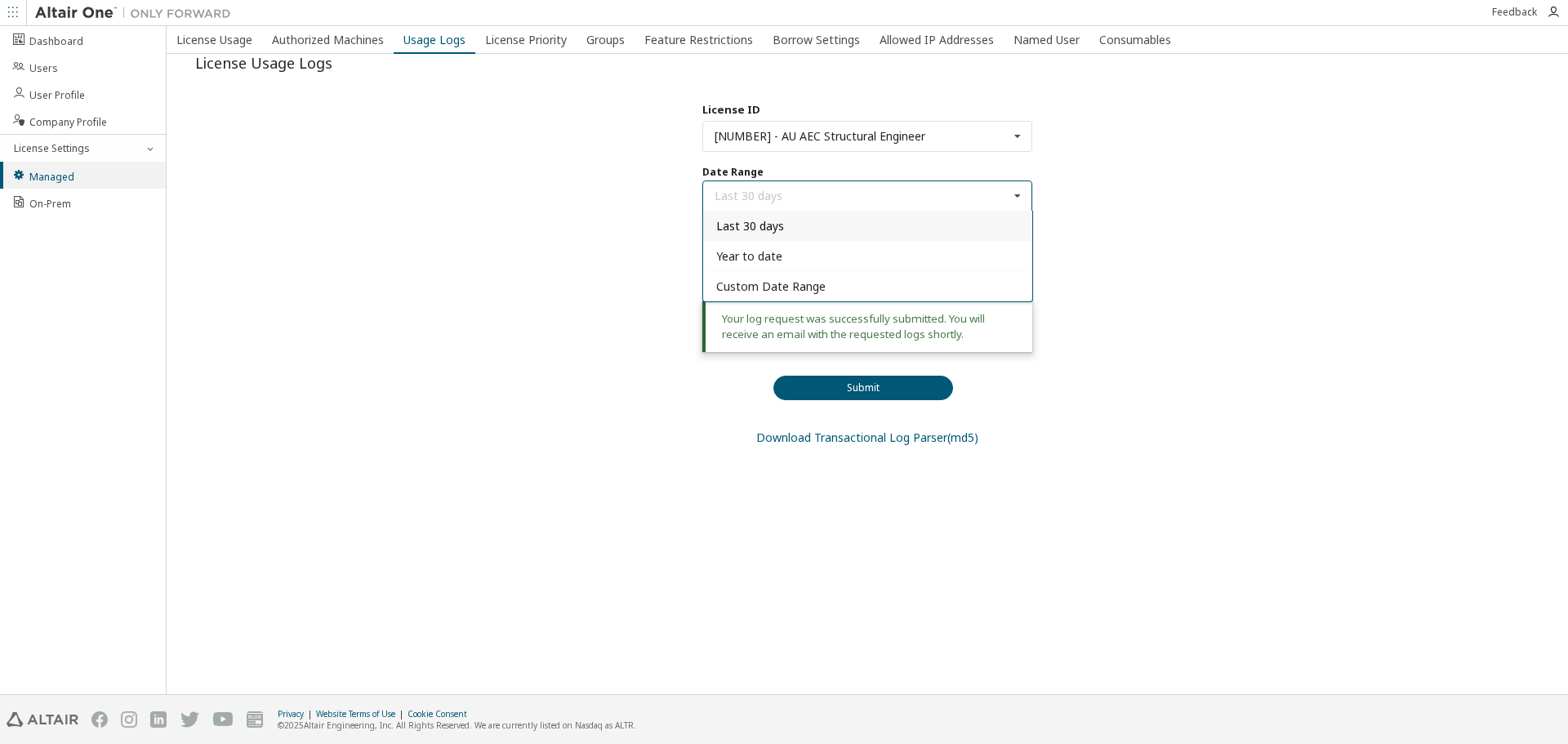 click on "Last 30 days" at bounding box center [750, 225] 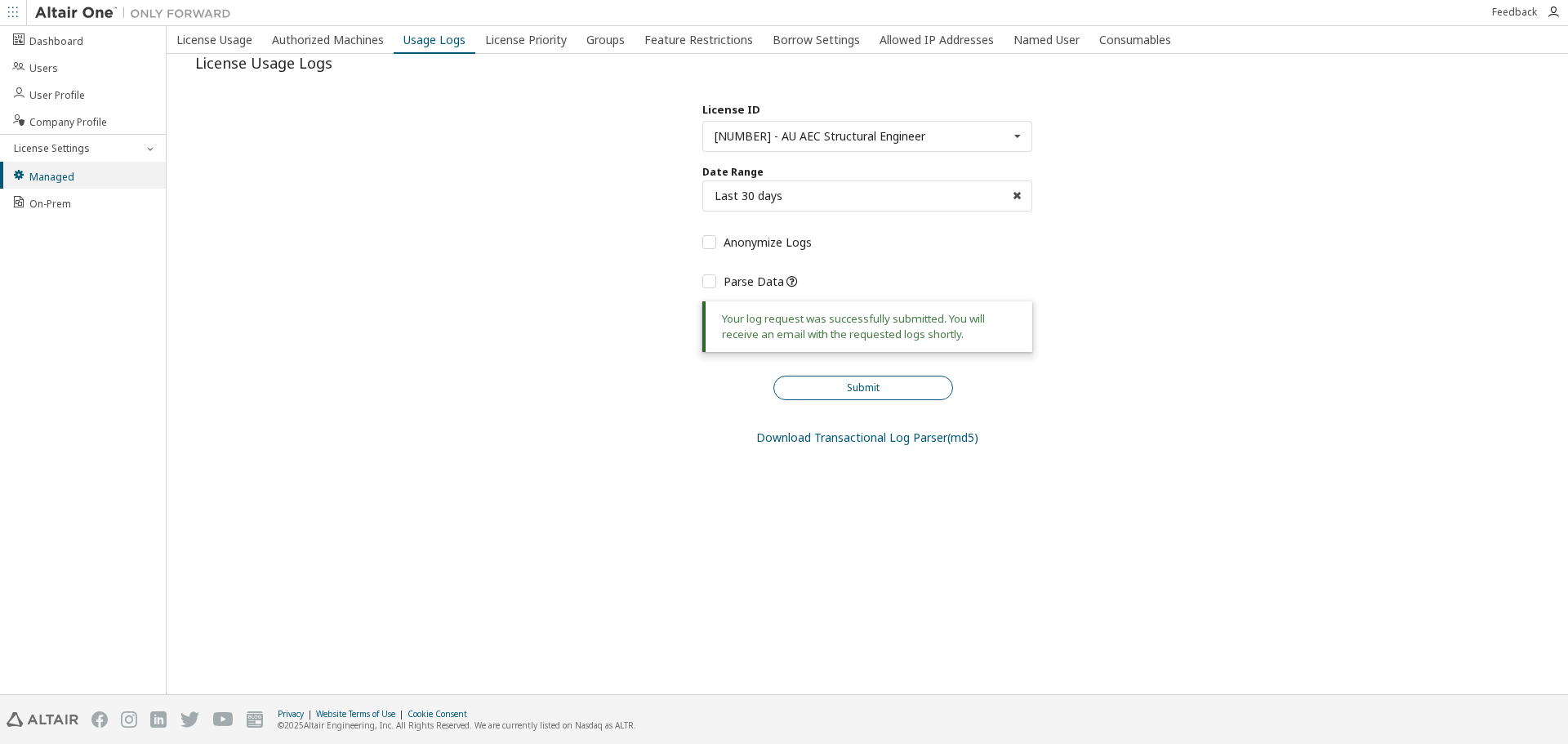 click on "Submit" at bounding box center [863, 388] 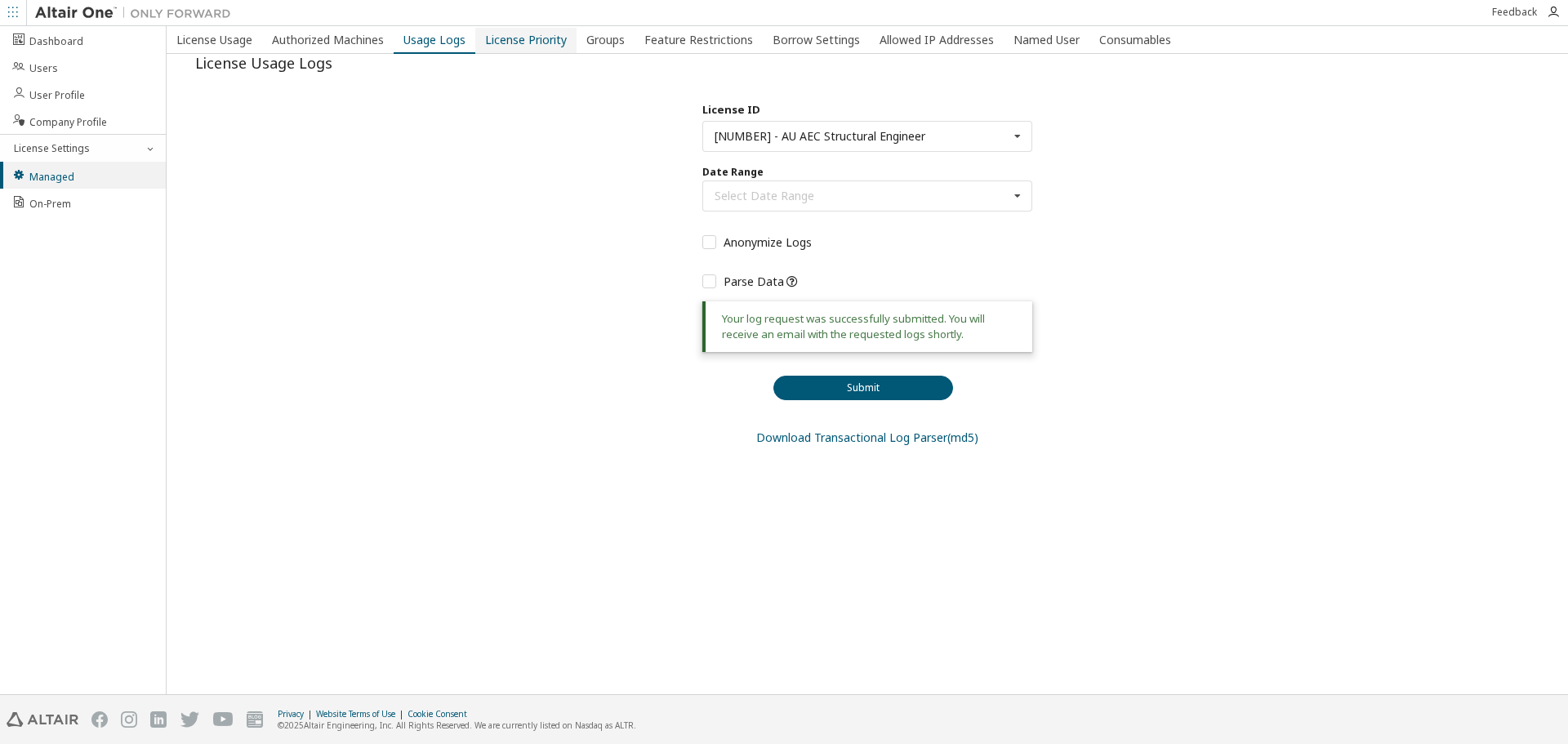 click on "License Priority" at bounding box center [526, 40] 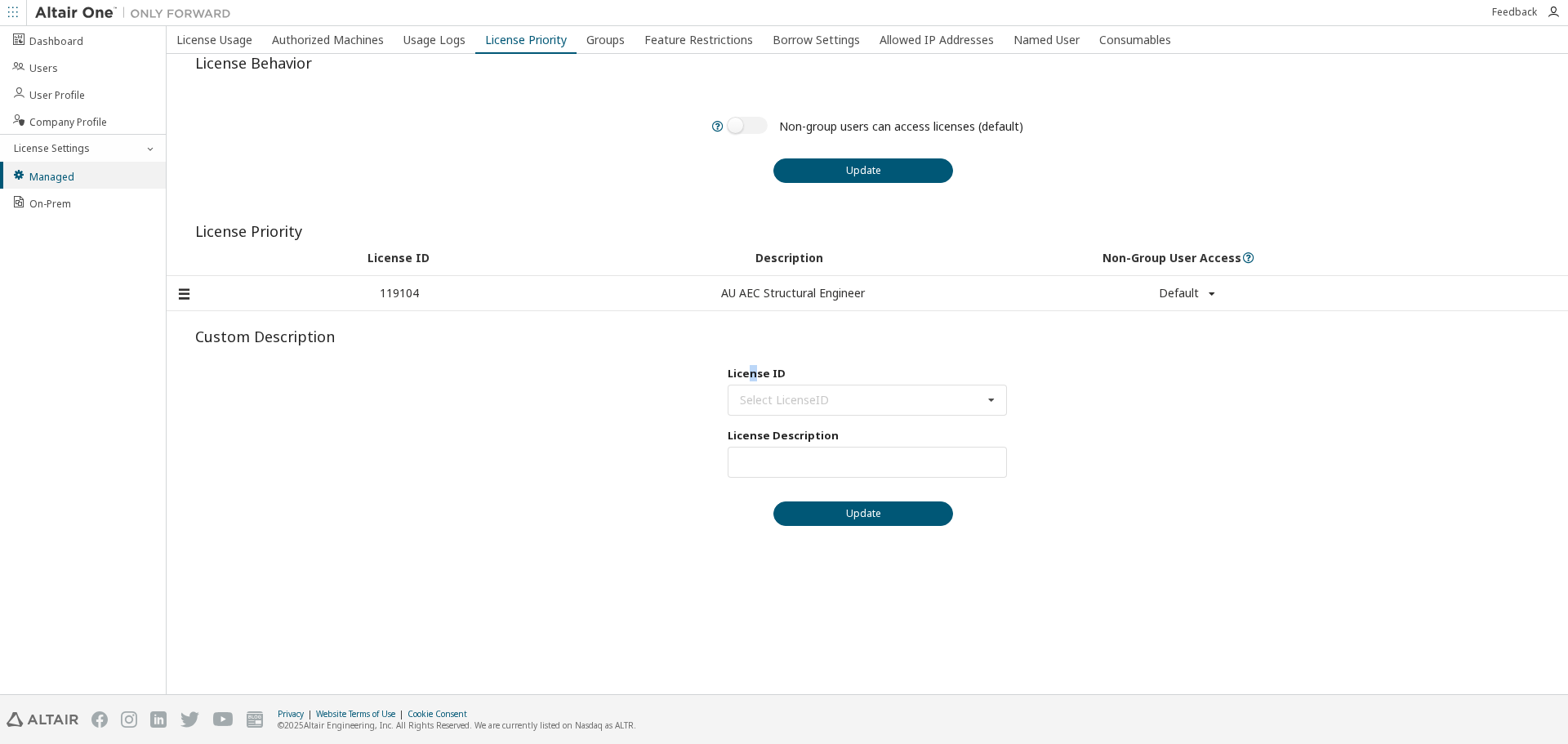 drag, startPoint x: 746, startPoint y: 364, endPoint x: 762, endPoint y: 382, distance: 24.083189 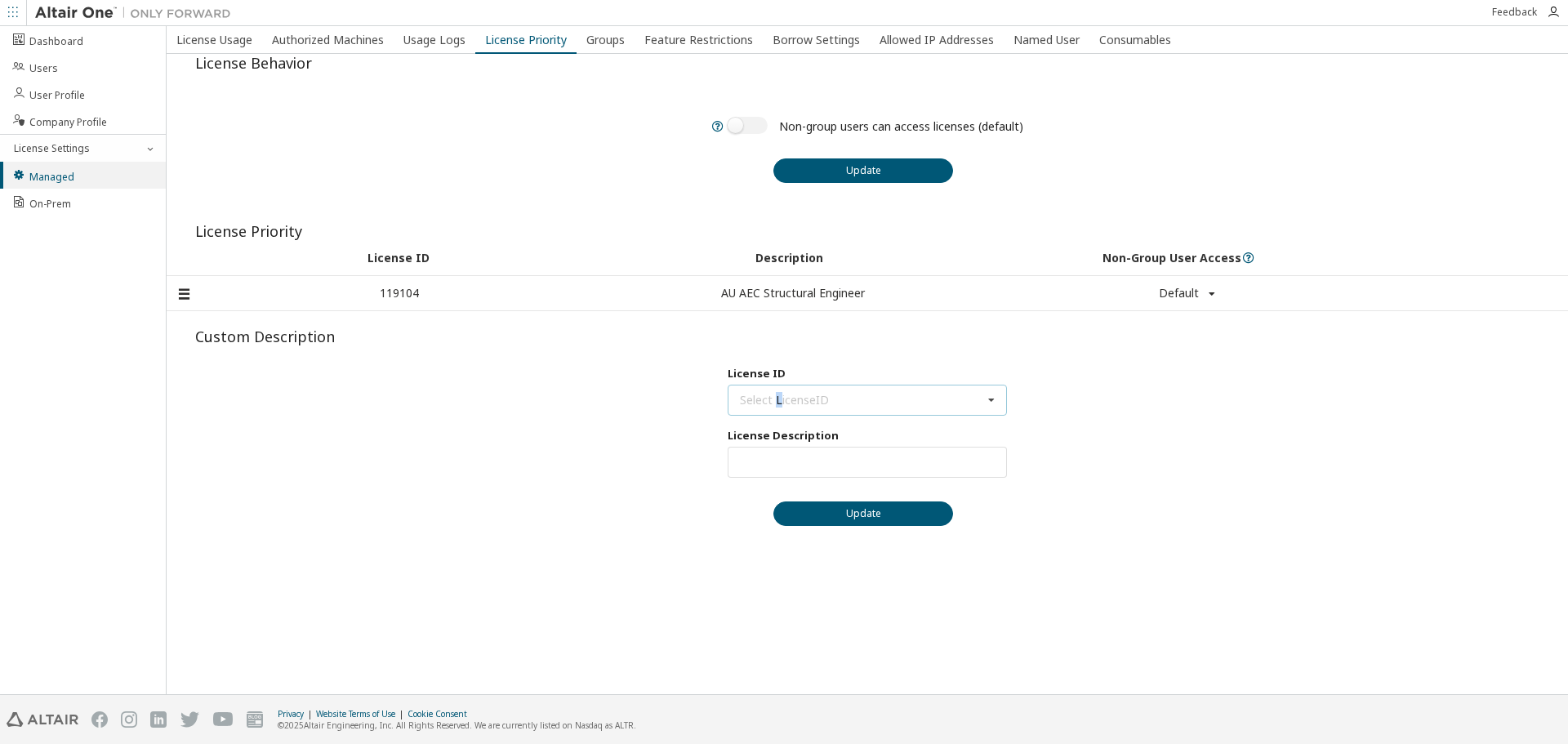 click on "Select LicenseID" at bounding box center (784, 400) 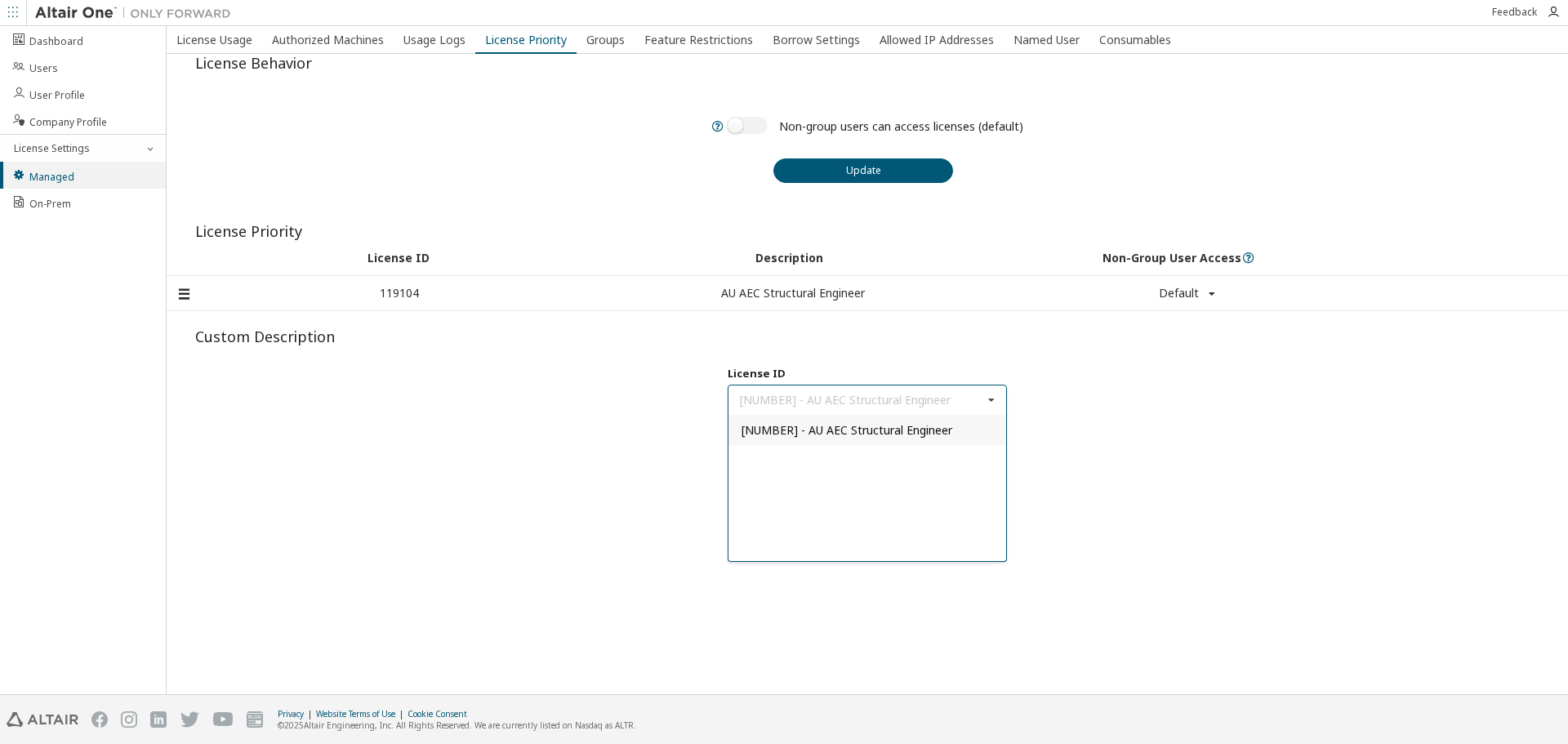 click on "119104" at bounding box center [399, 293] 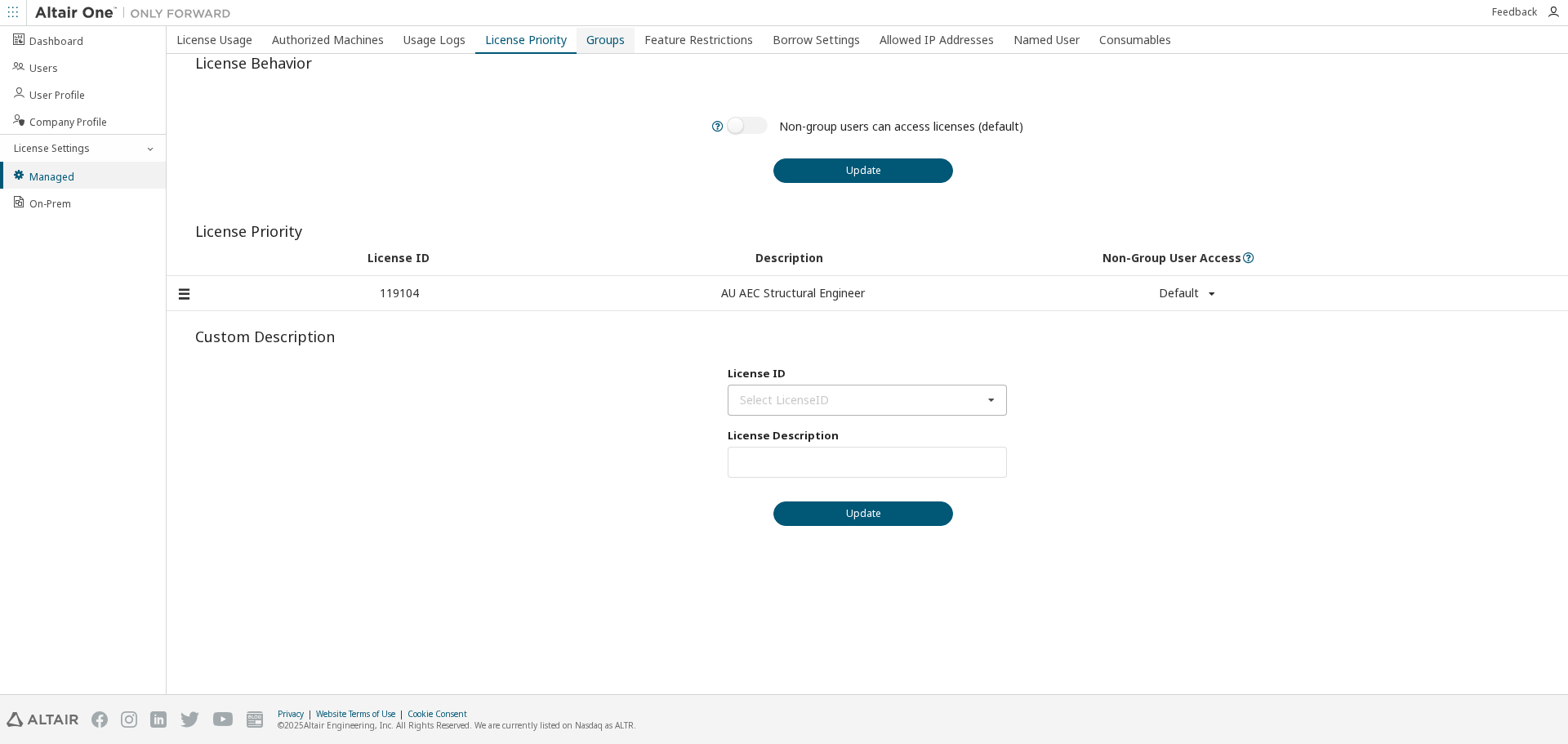 click on "Groups" at bounding box center [605, 40] 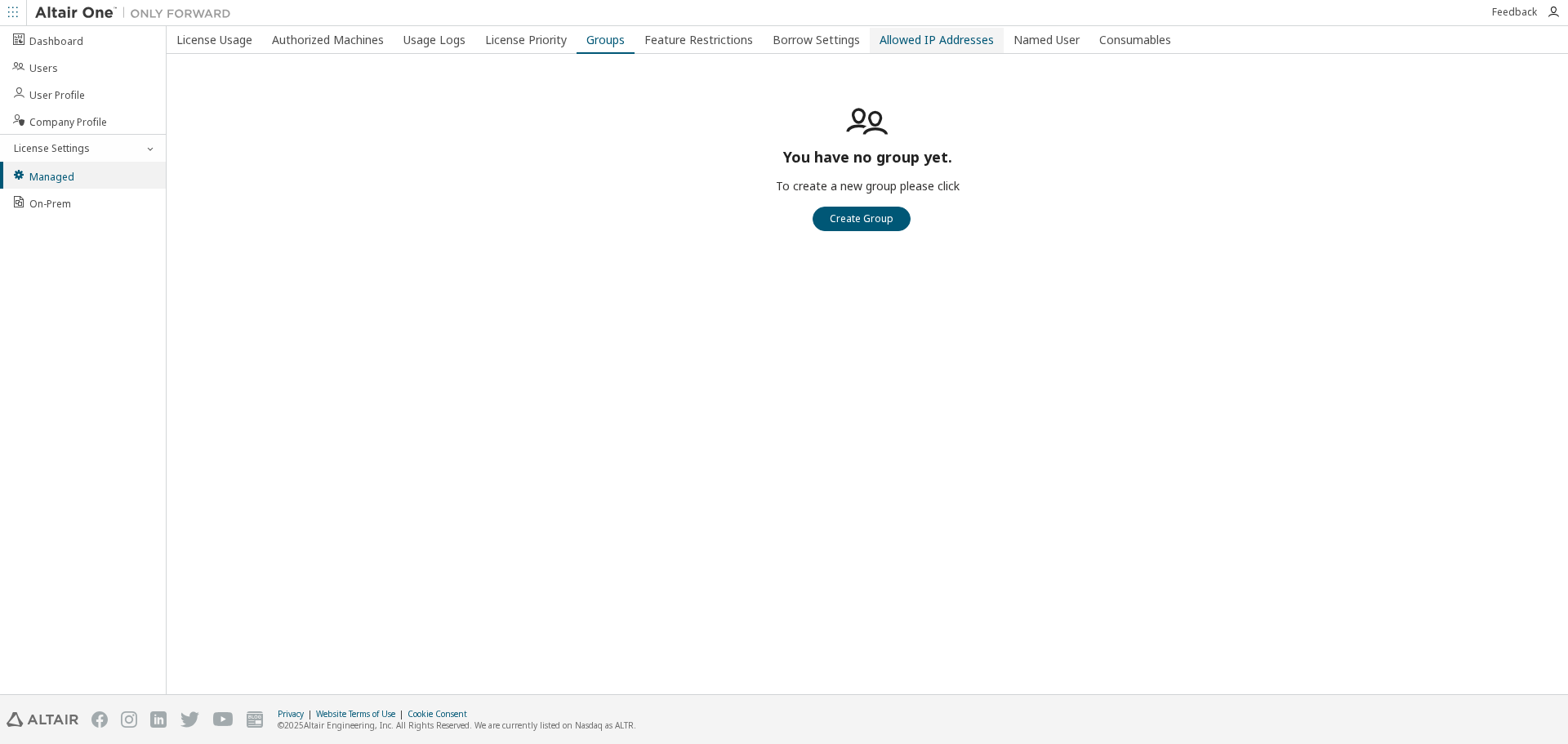 click on "Allowed IP Addresses" at bounding box center (937, 40) 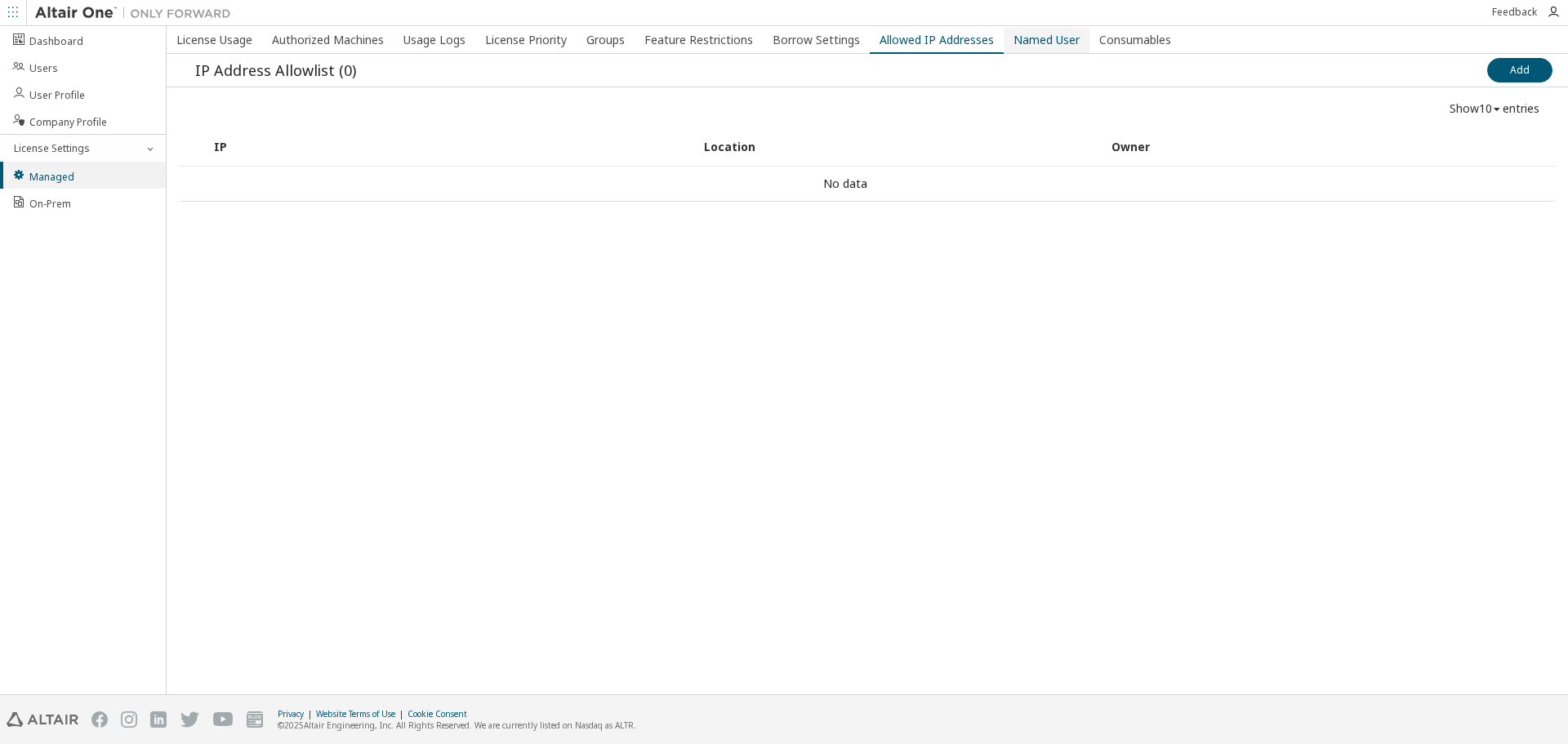 click on "Named User" at bounding box center [1046, 40] 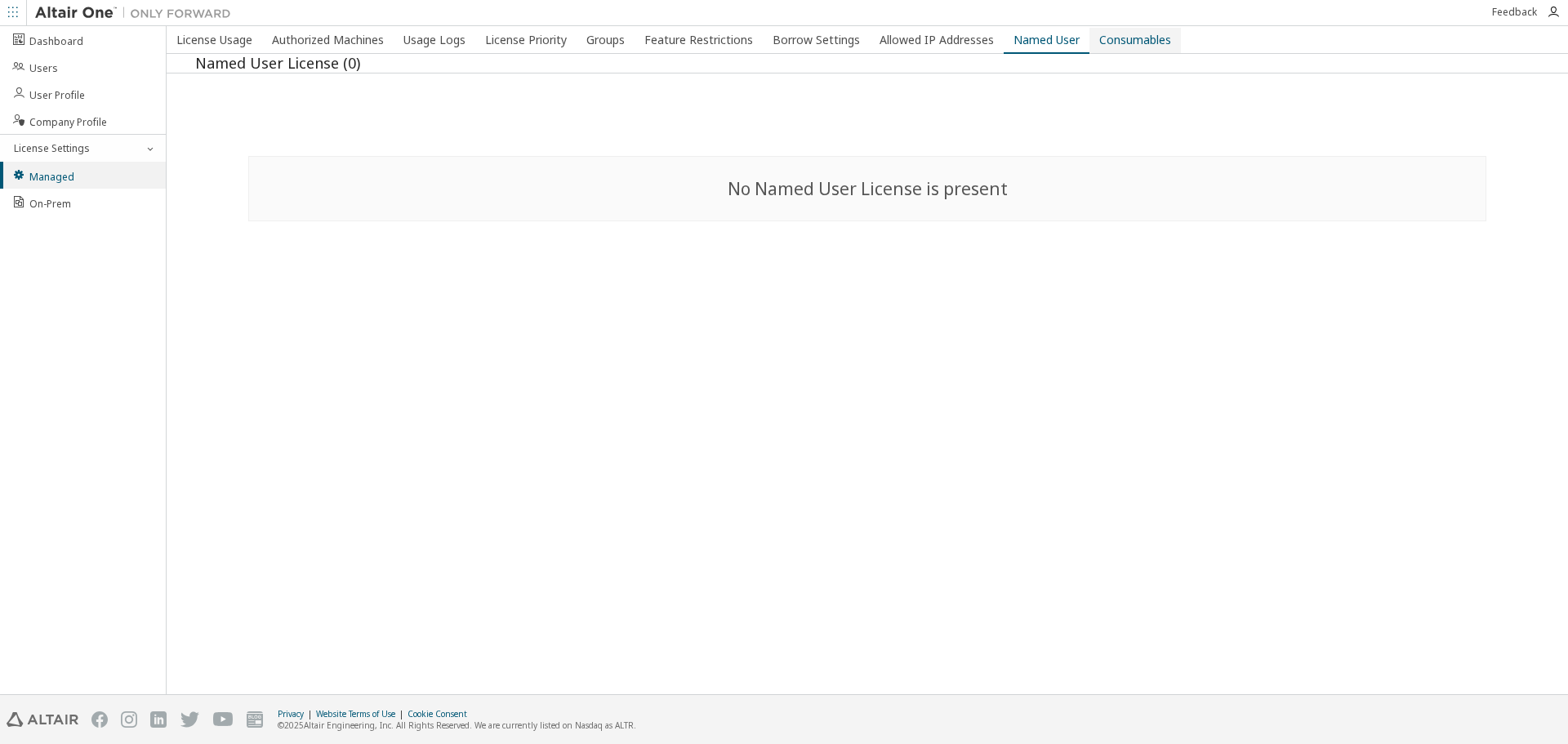 click on "Consumables" at bounding box center (1135, 40) 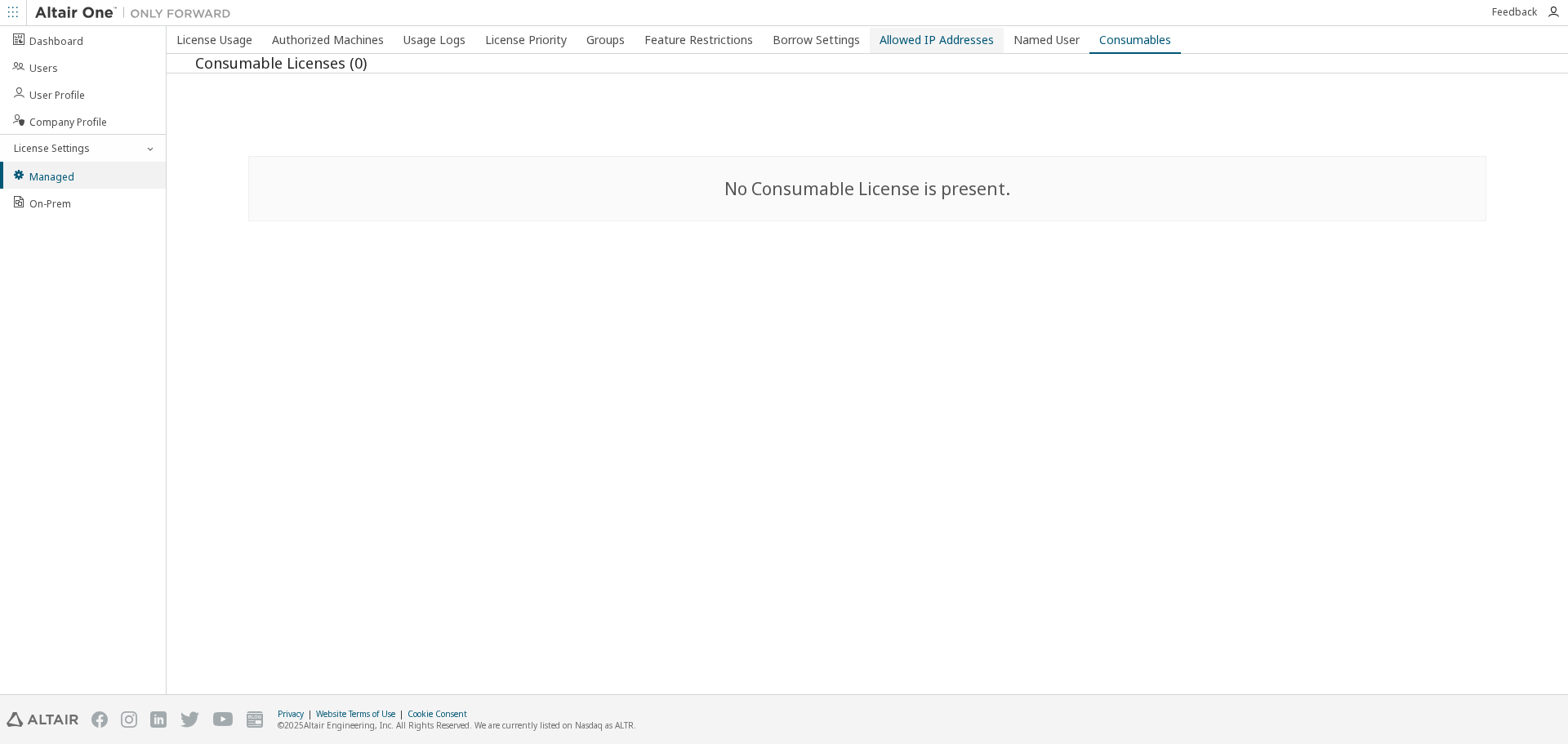 click on "Allowed IP Addresses" at bounding box center (937, 40) 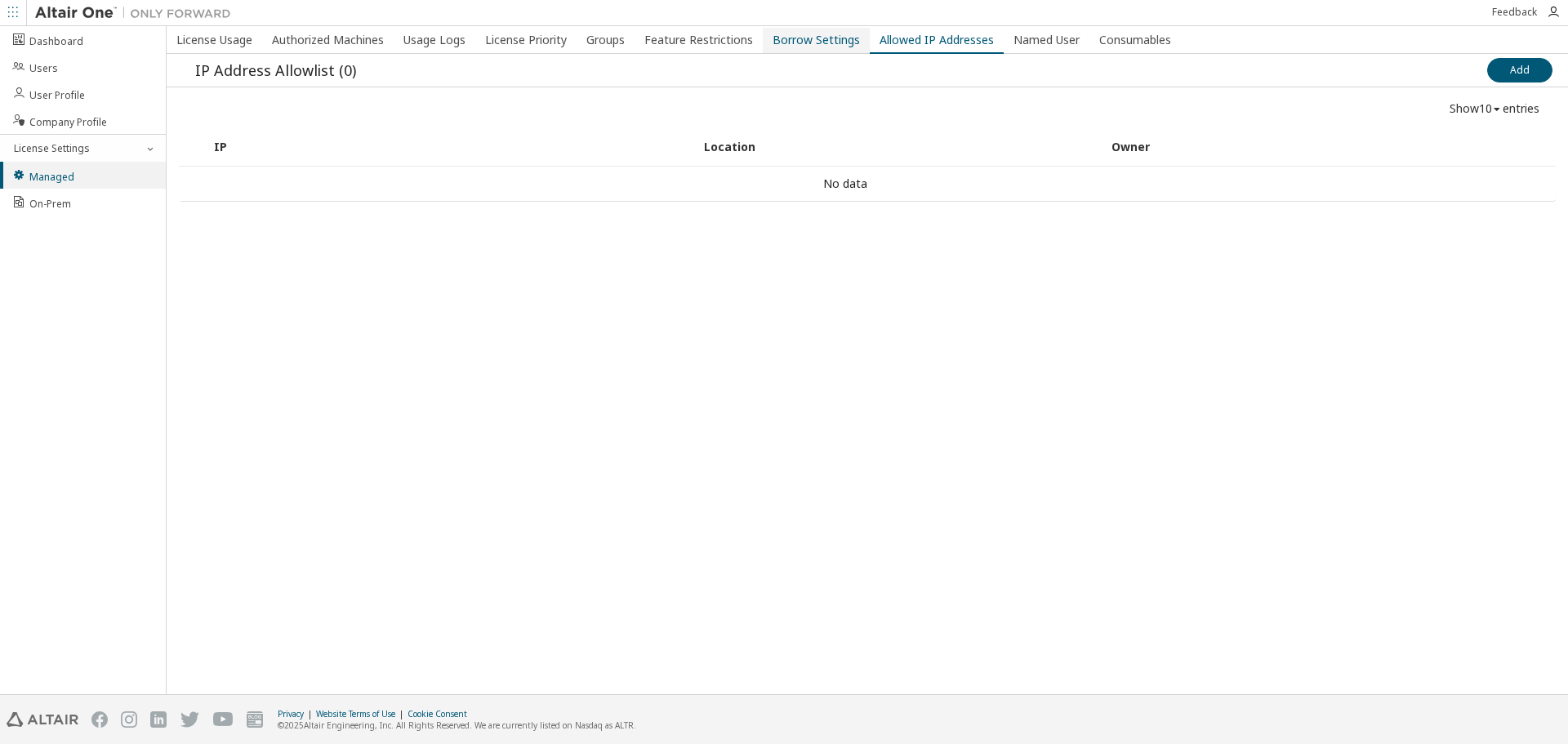 click on "Borrow Settings" at bounding box center (816, 40) 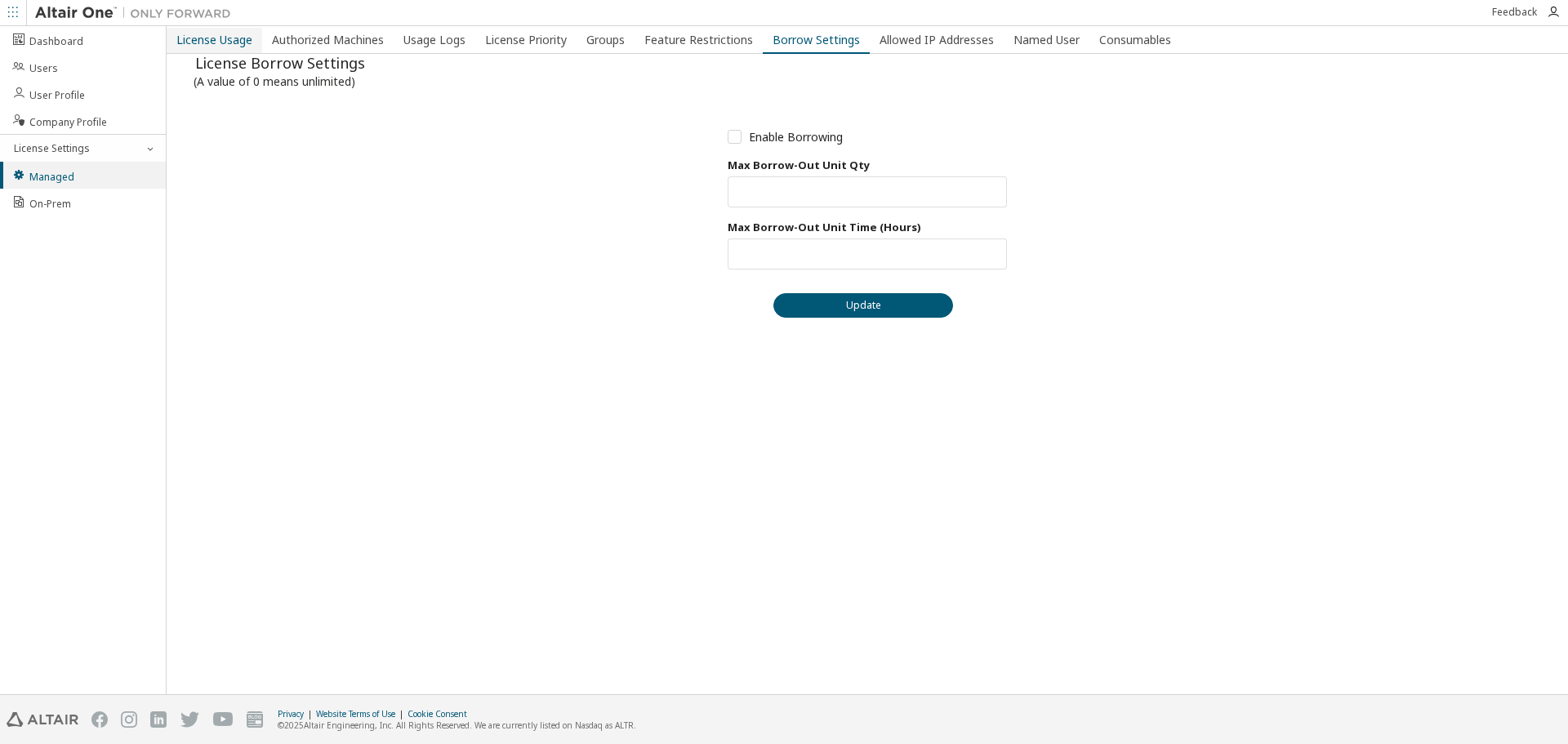 click on "License Usage" at bounding box center [214, 40] 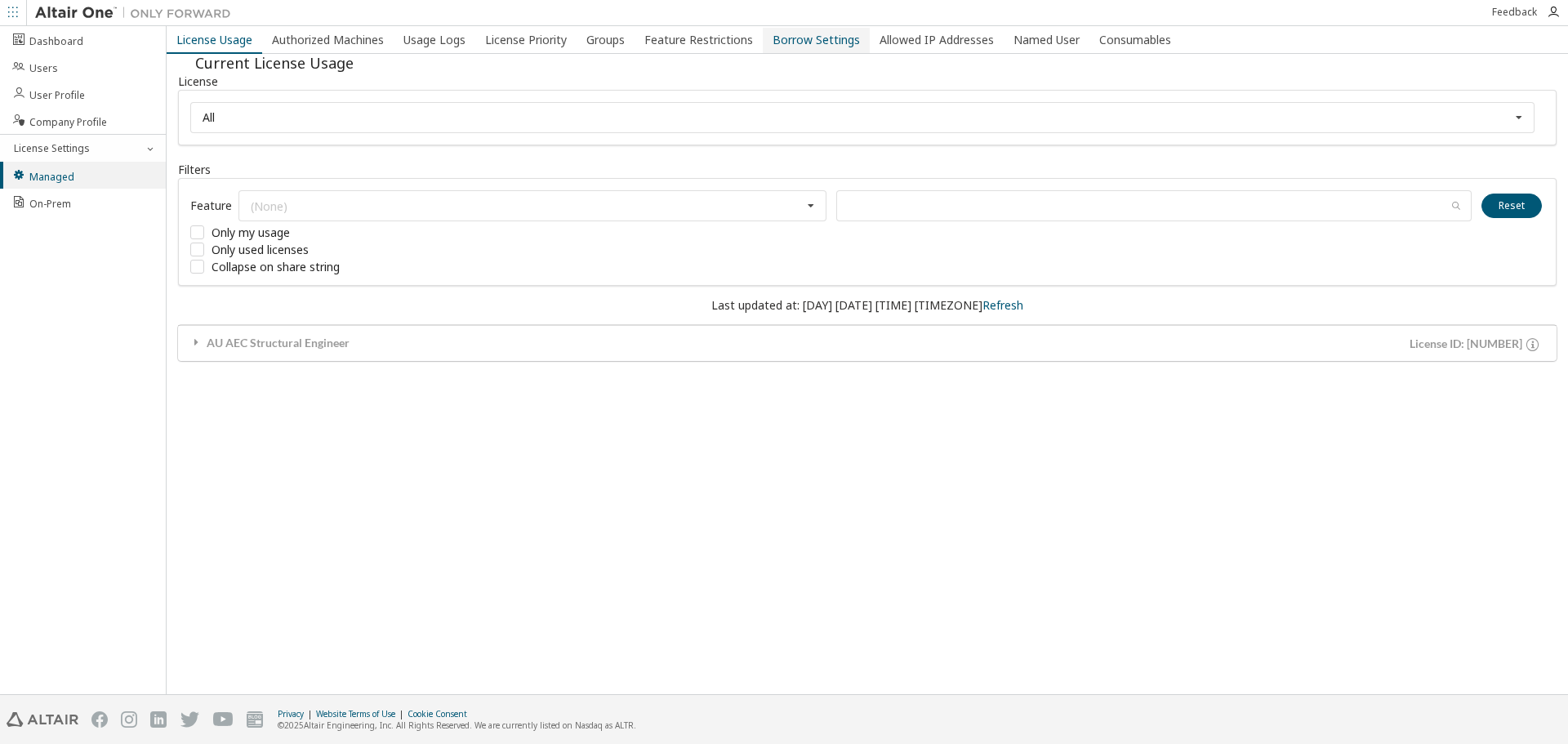 click on "Borrow Settings" at bounding box center [816, 40] 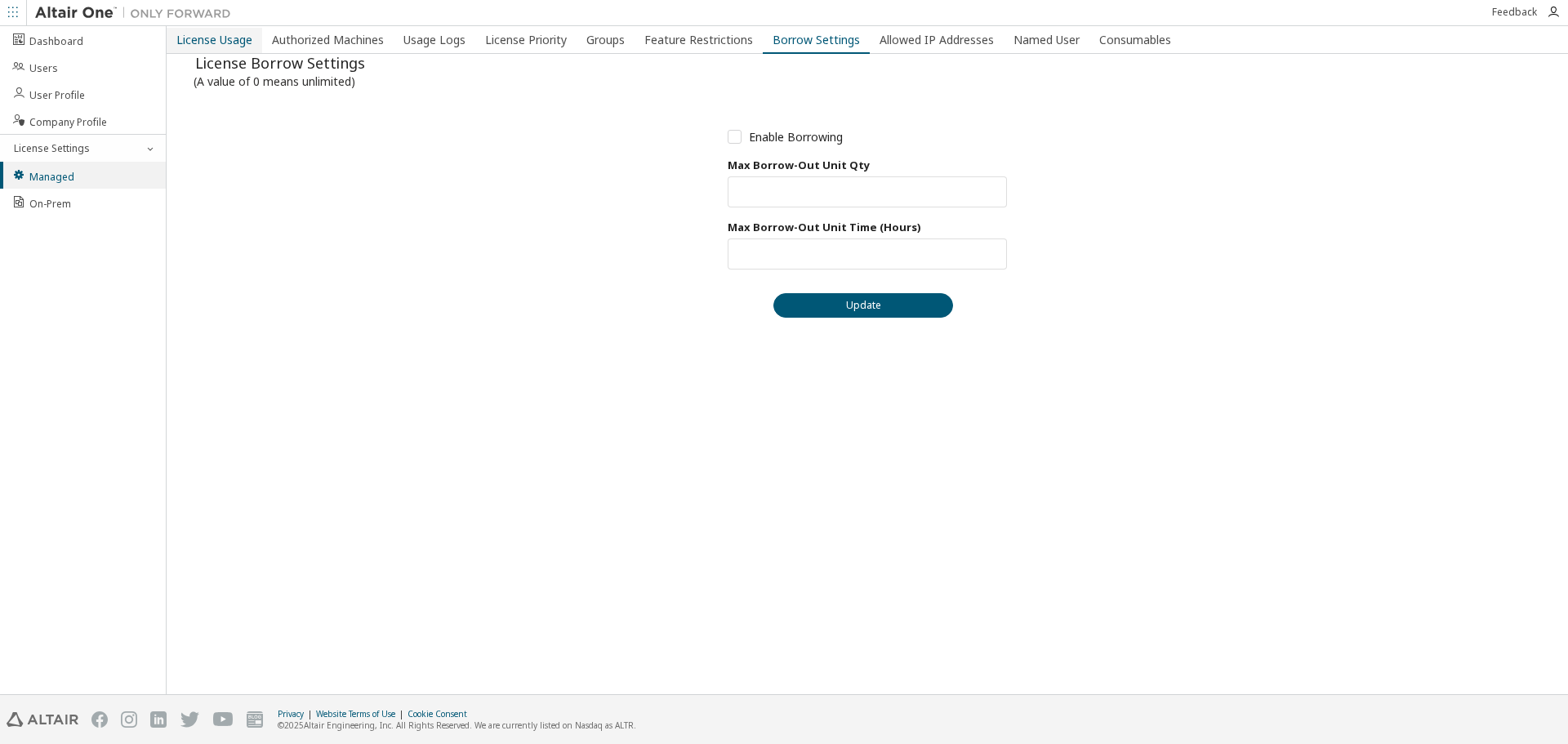 click on "License Usage" at bounding box center [214, 40] 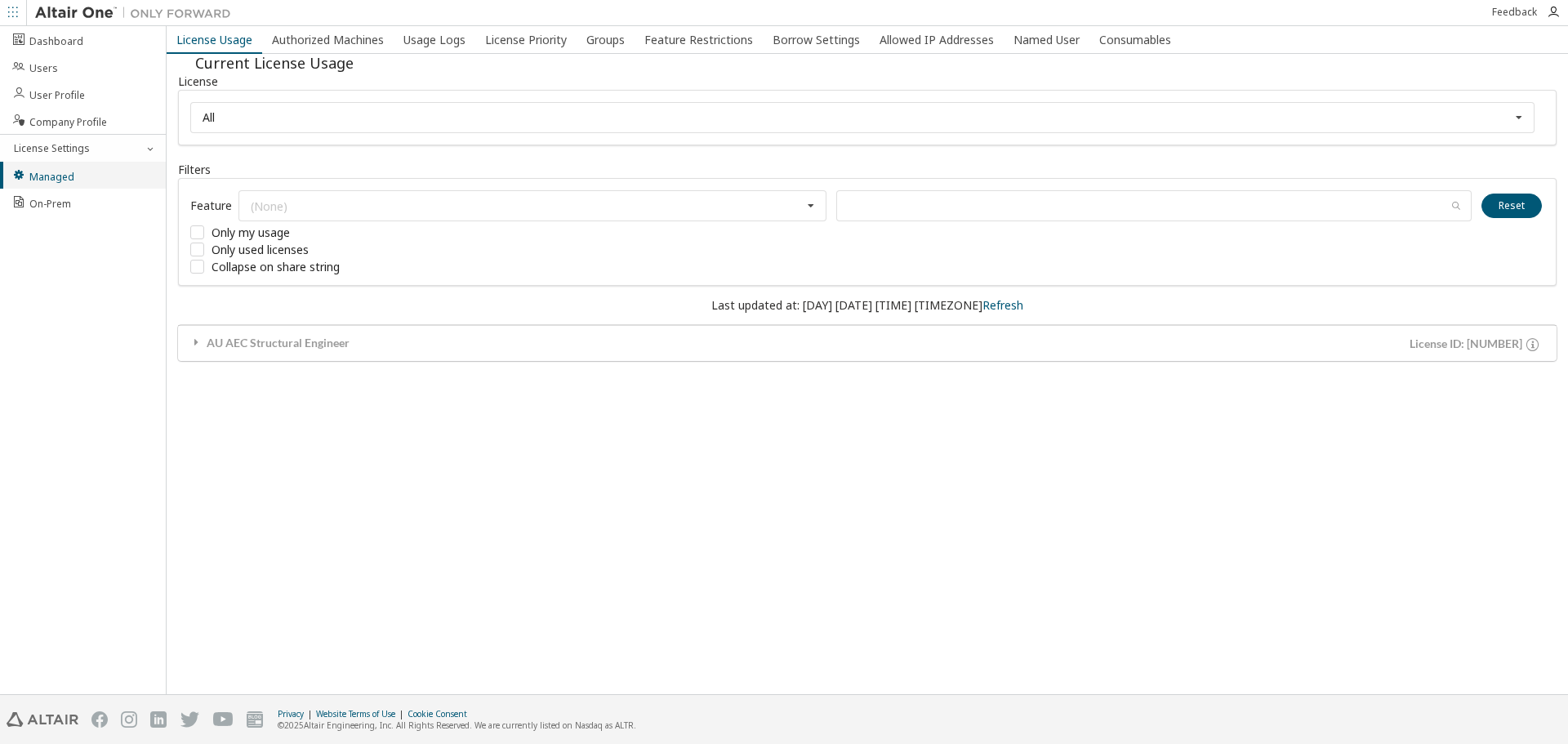 click on "Managed" at bounding box center [42, 175] 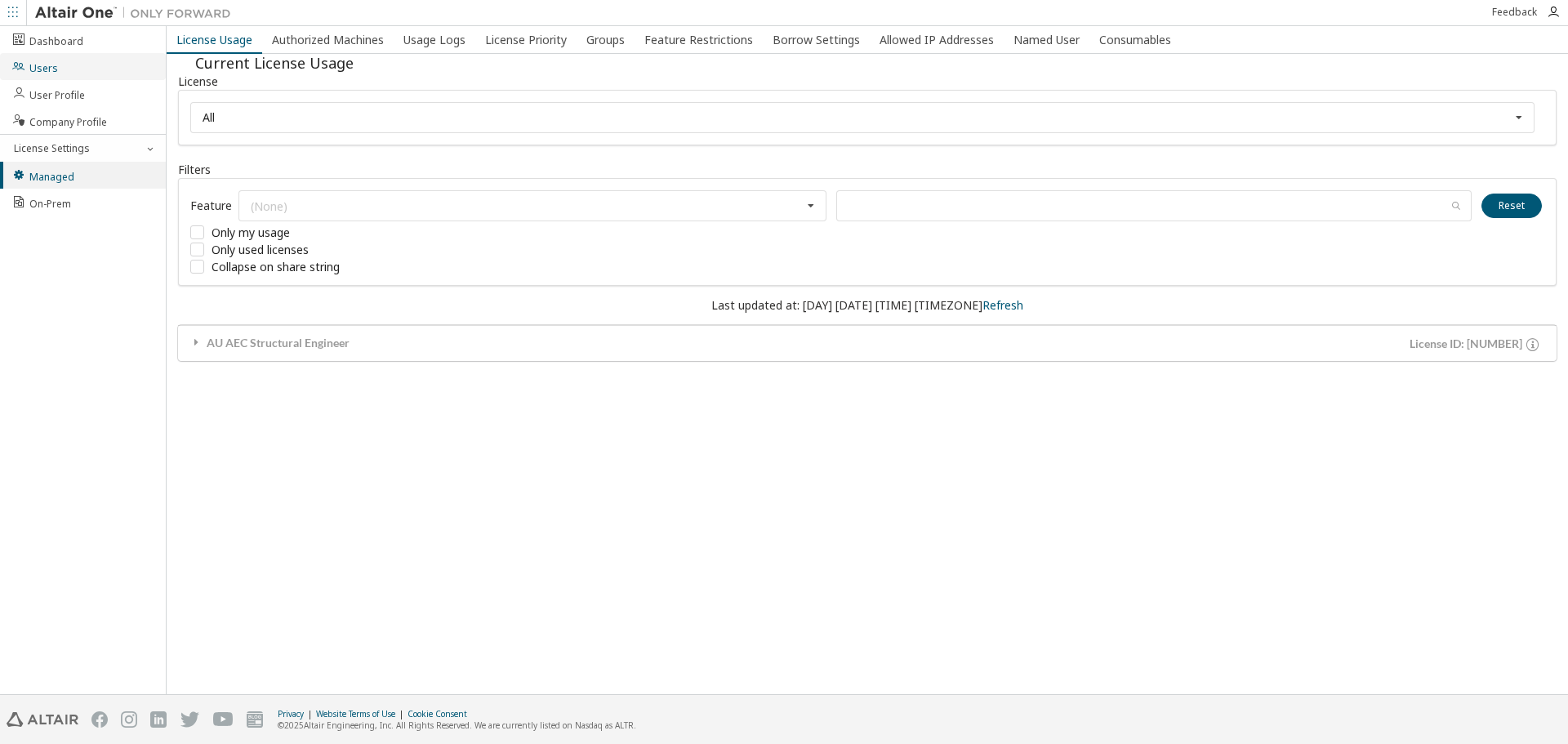 click on "Users" at bounding box center [82, 66] 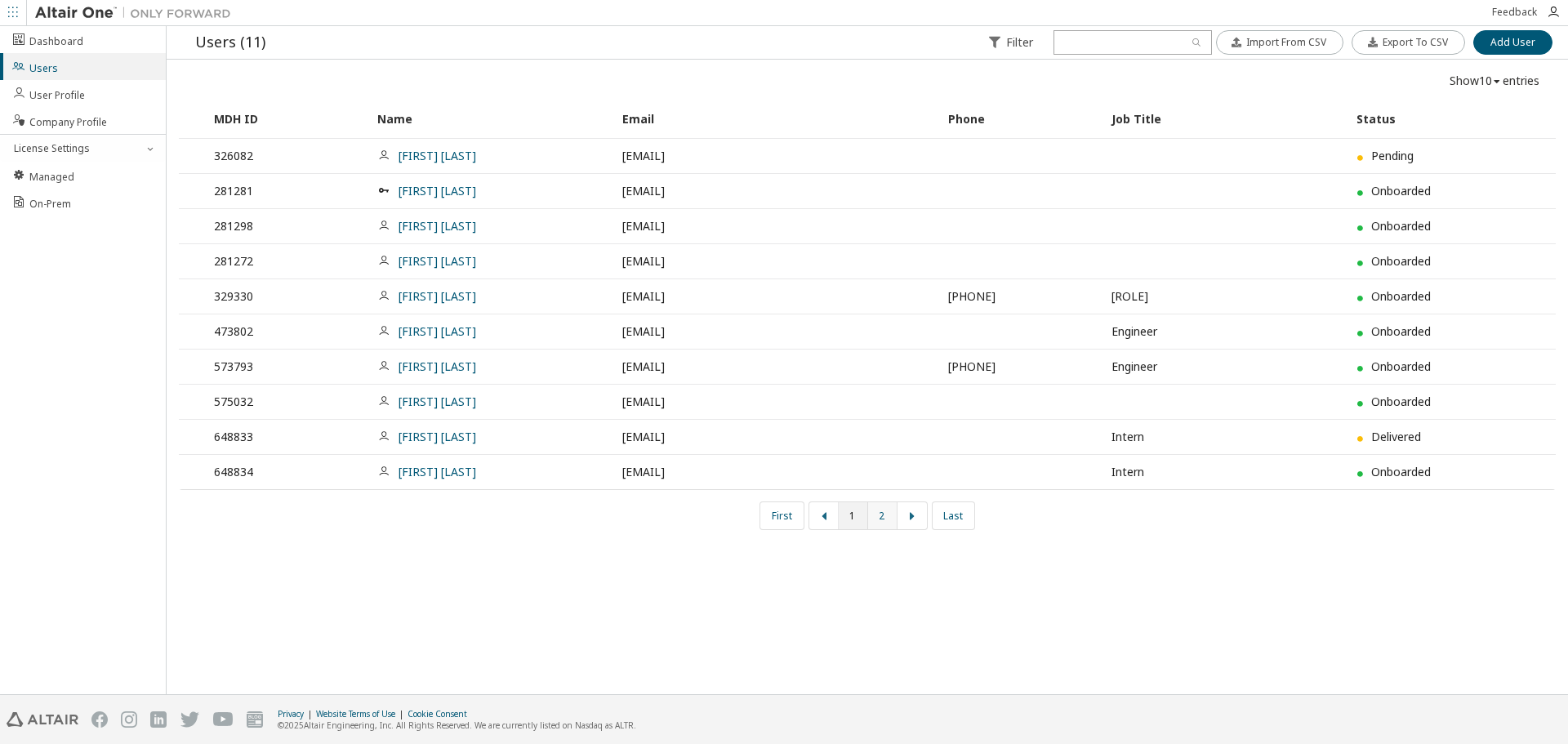 click on "2" at bounding box center (883, 515) 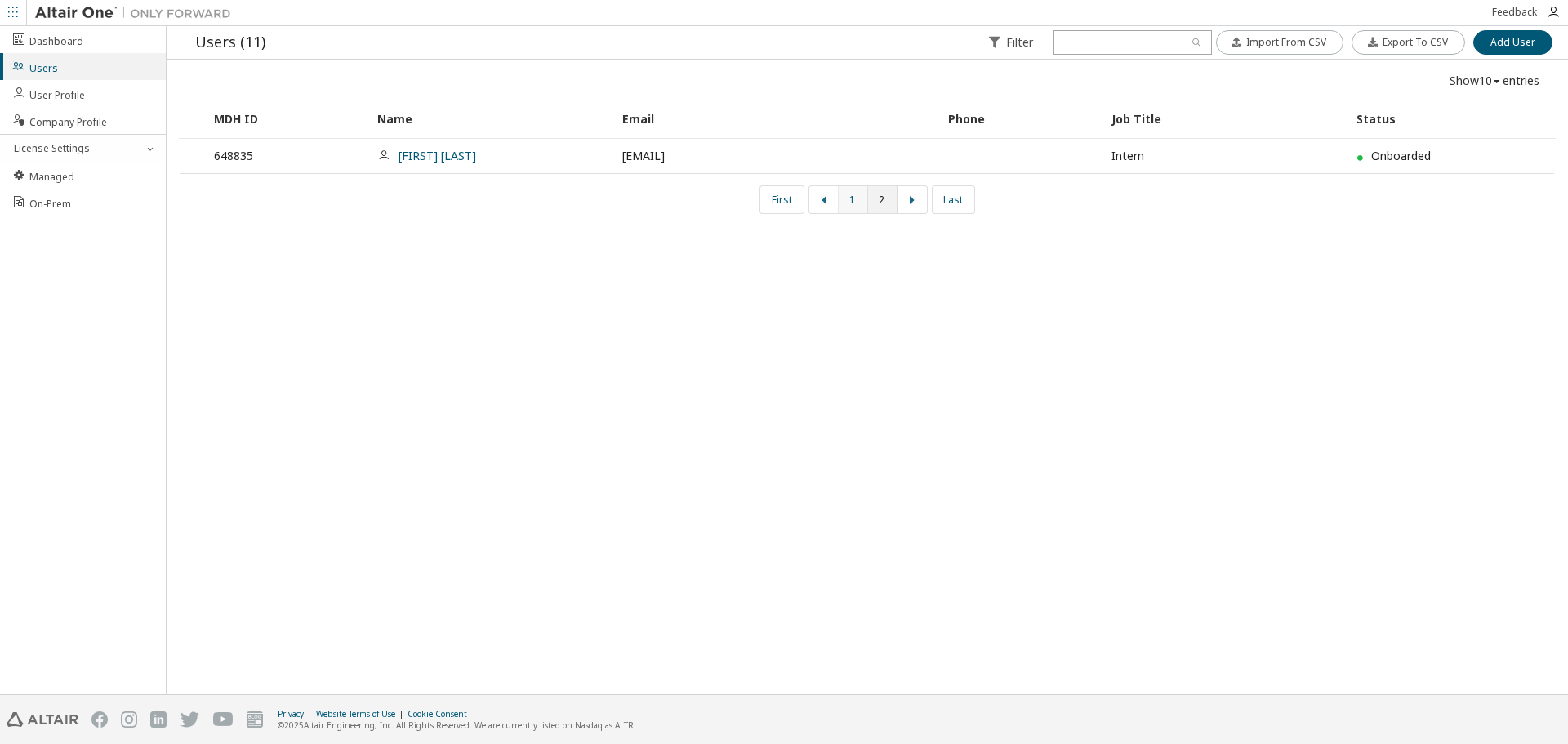 click on "1" at bounding box center [853, 199] 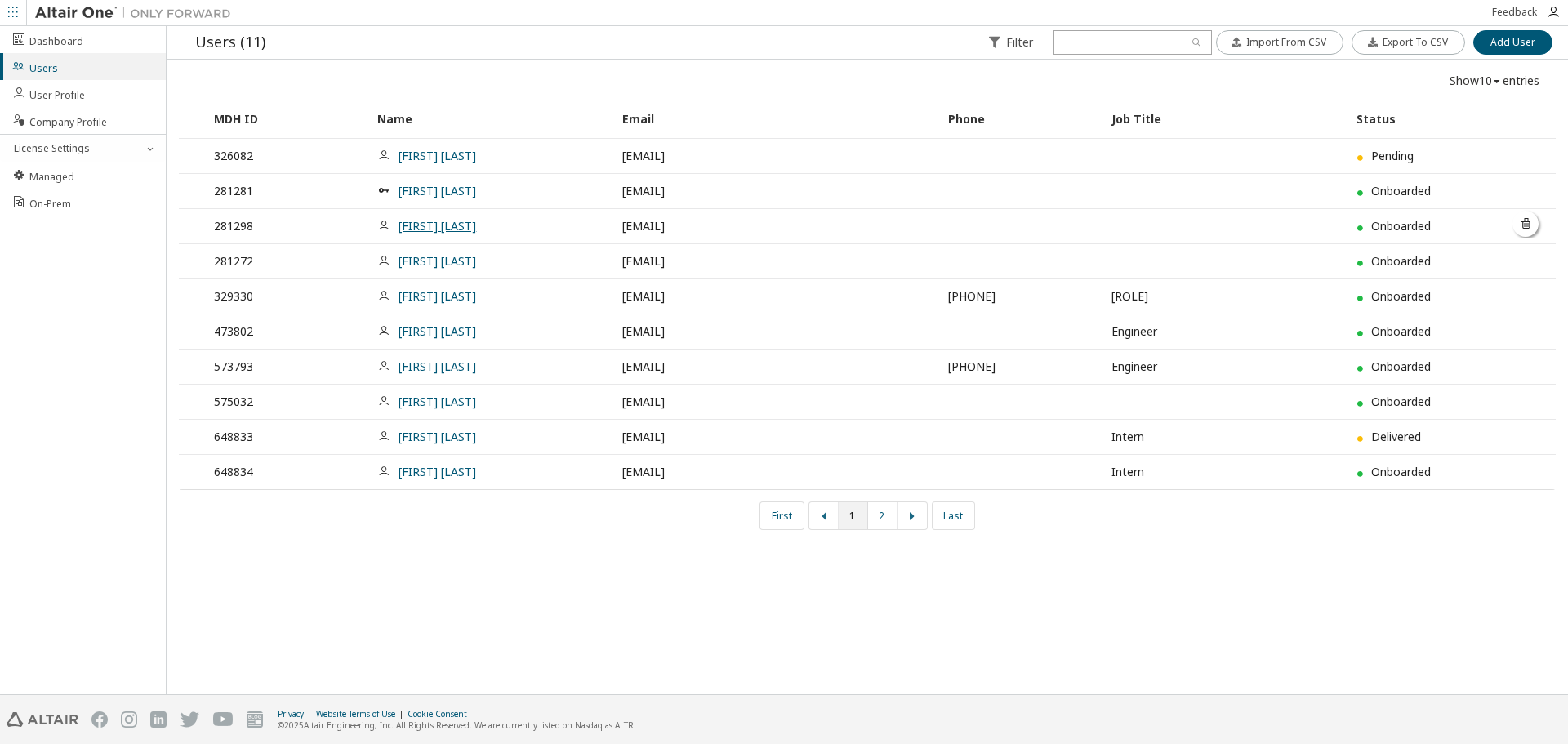 click on "[FIRST] [LAST]" at bounding box center [437, 225] 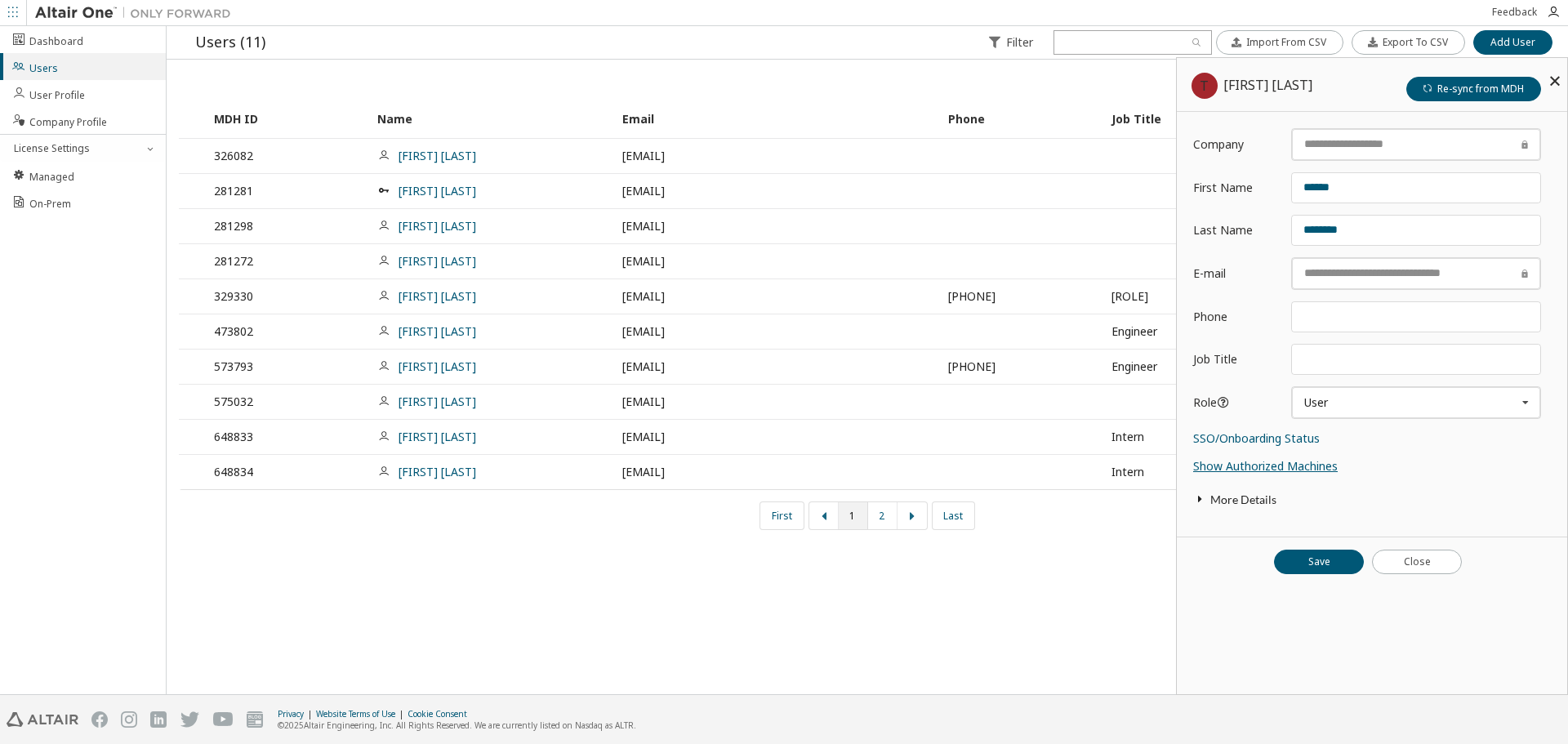 click on "Show Authorized Machines" at bounding box center (1265, 466) 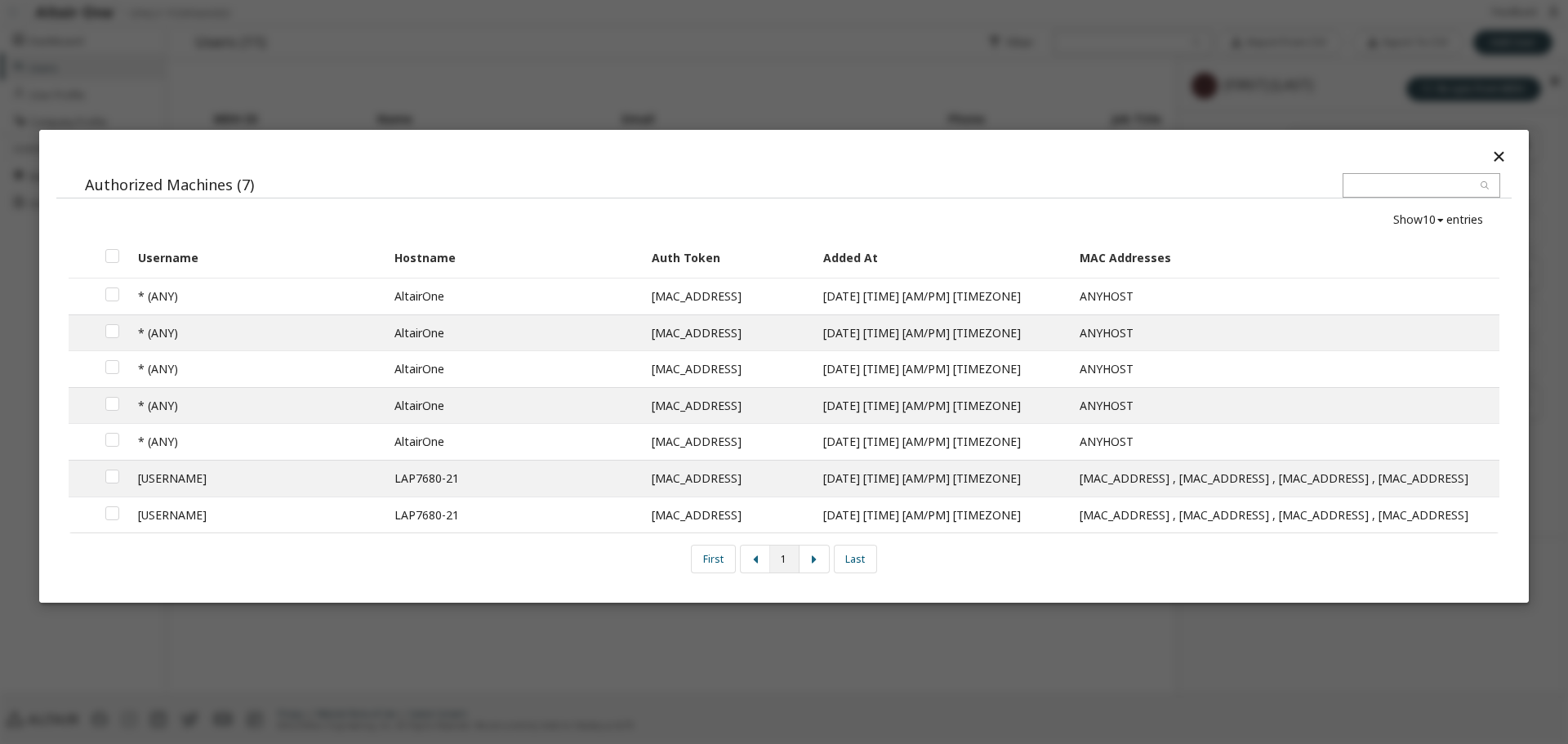 click on "1" at bounding box center [785, 559] 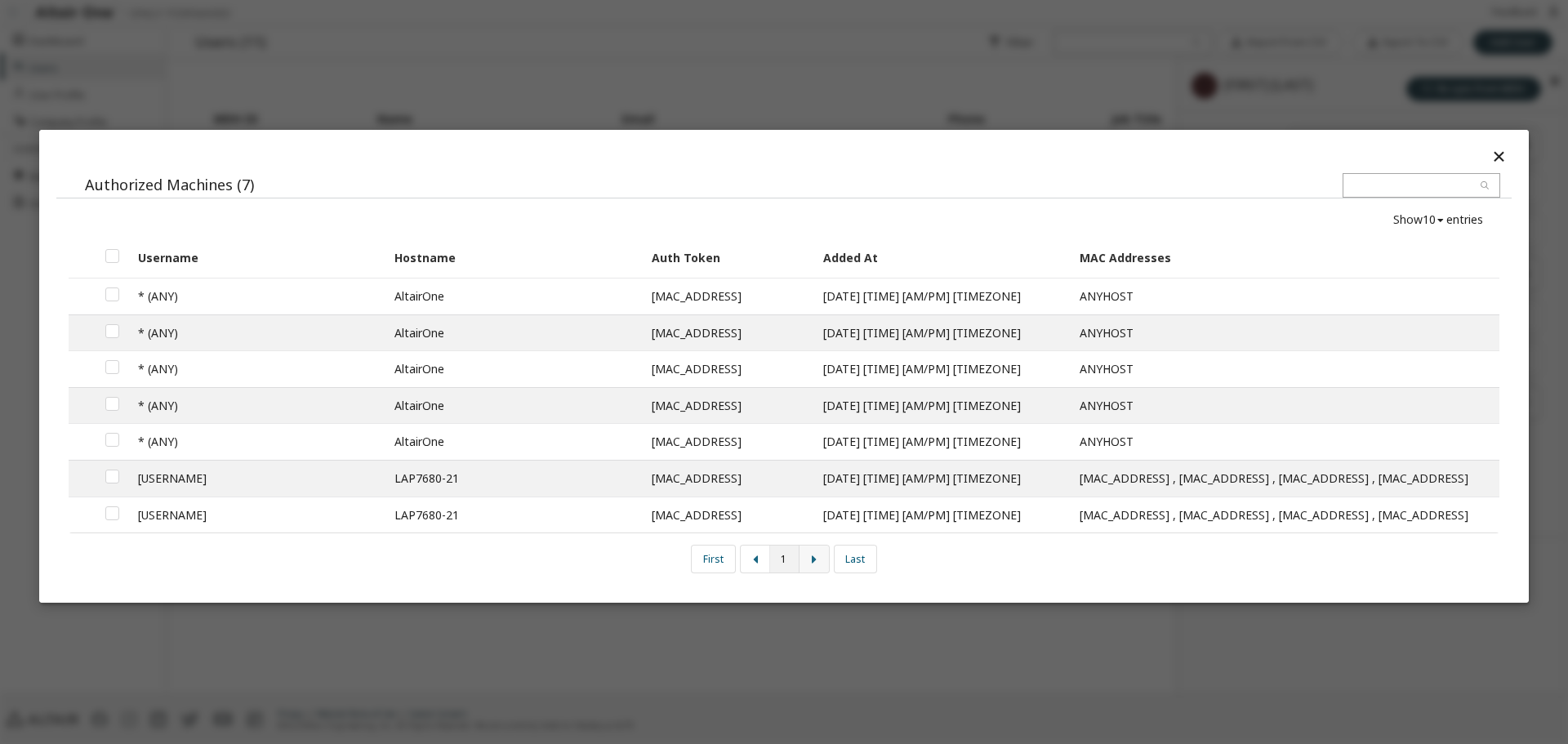click at bounding box center [814, 559] 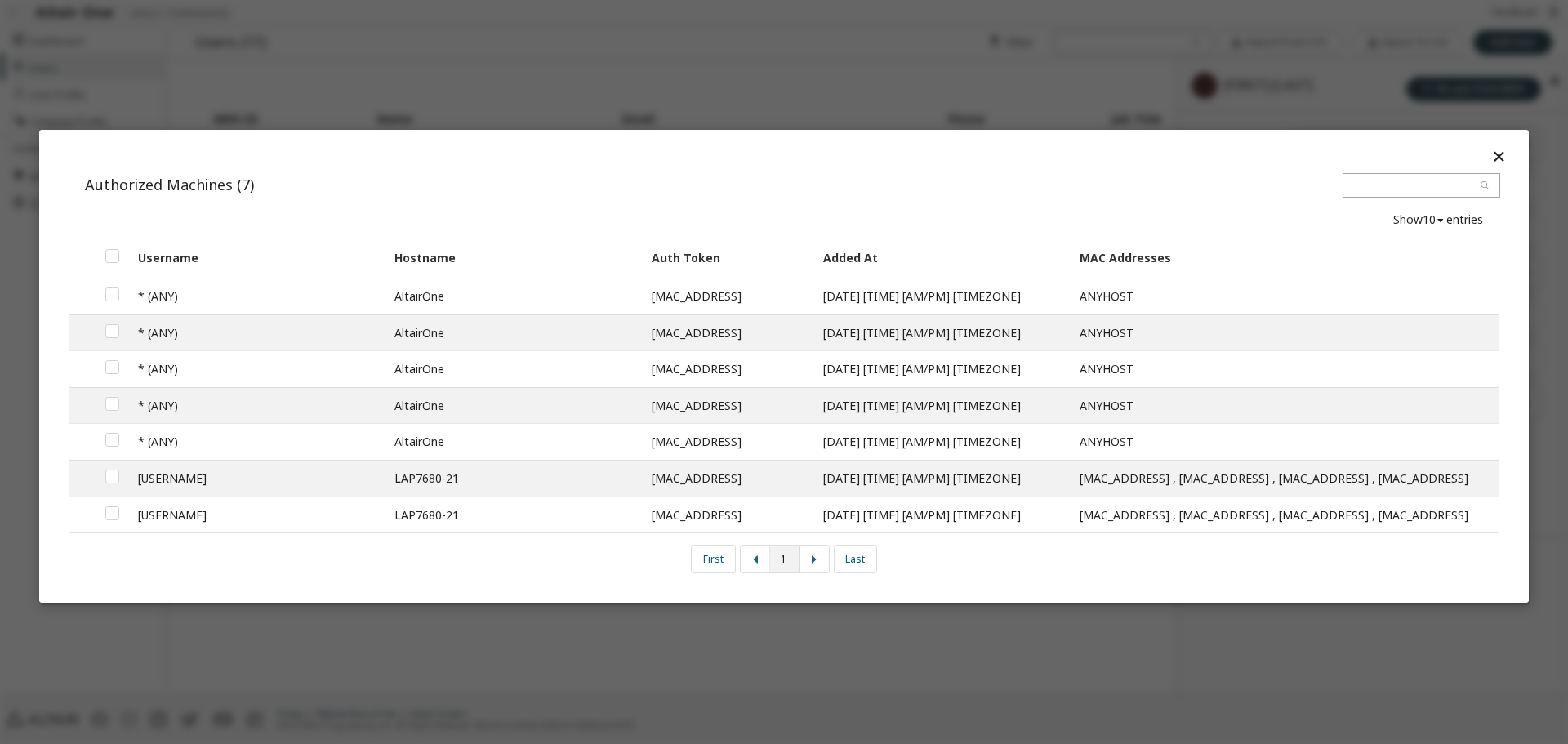 click on "1" at bounding box center [785, 559] 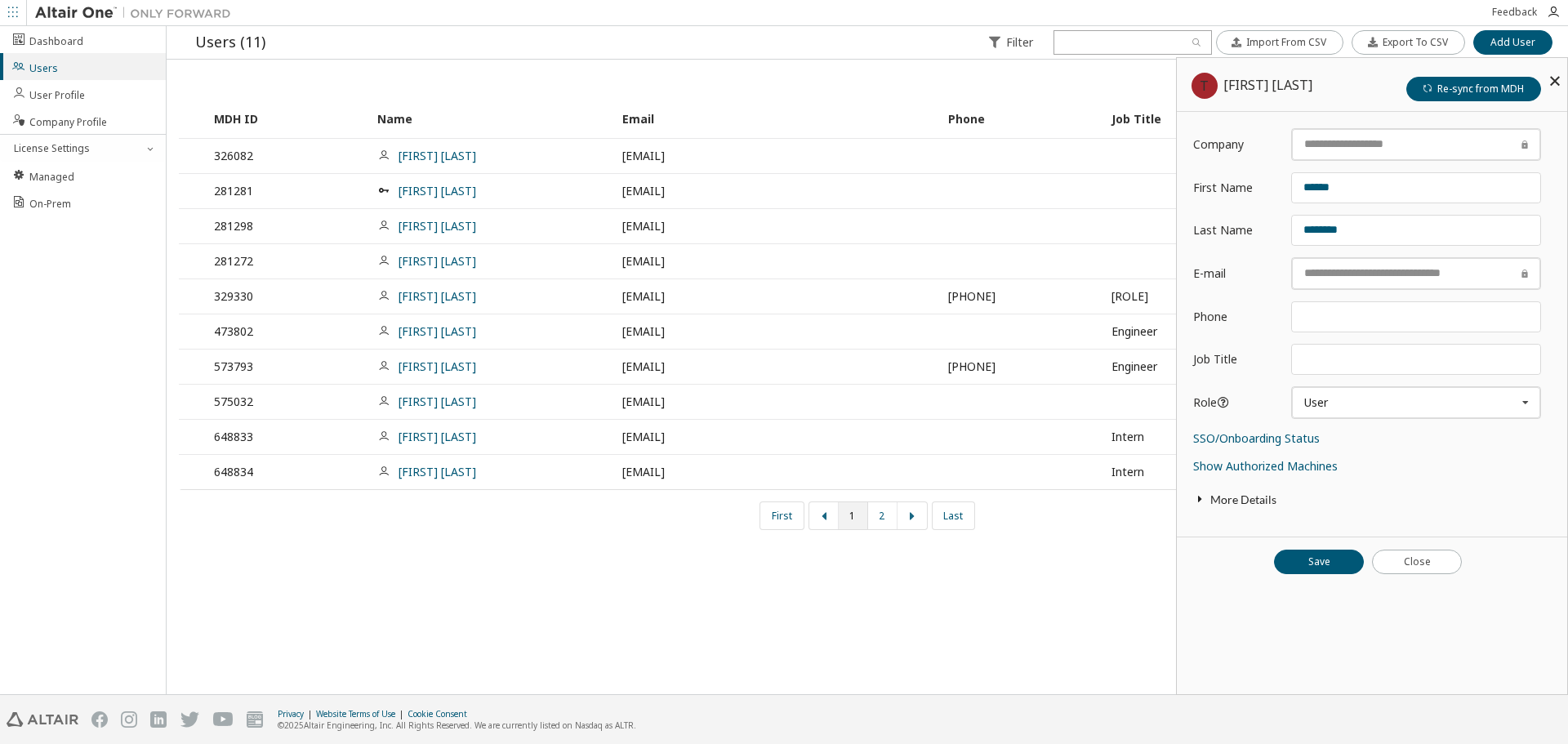 click on "More Details" at bounding box center (1372, 500) 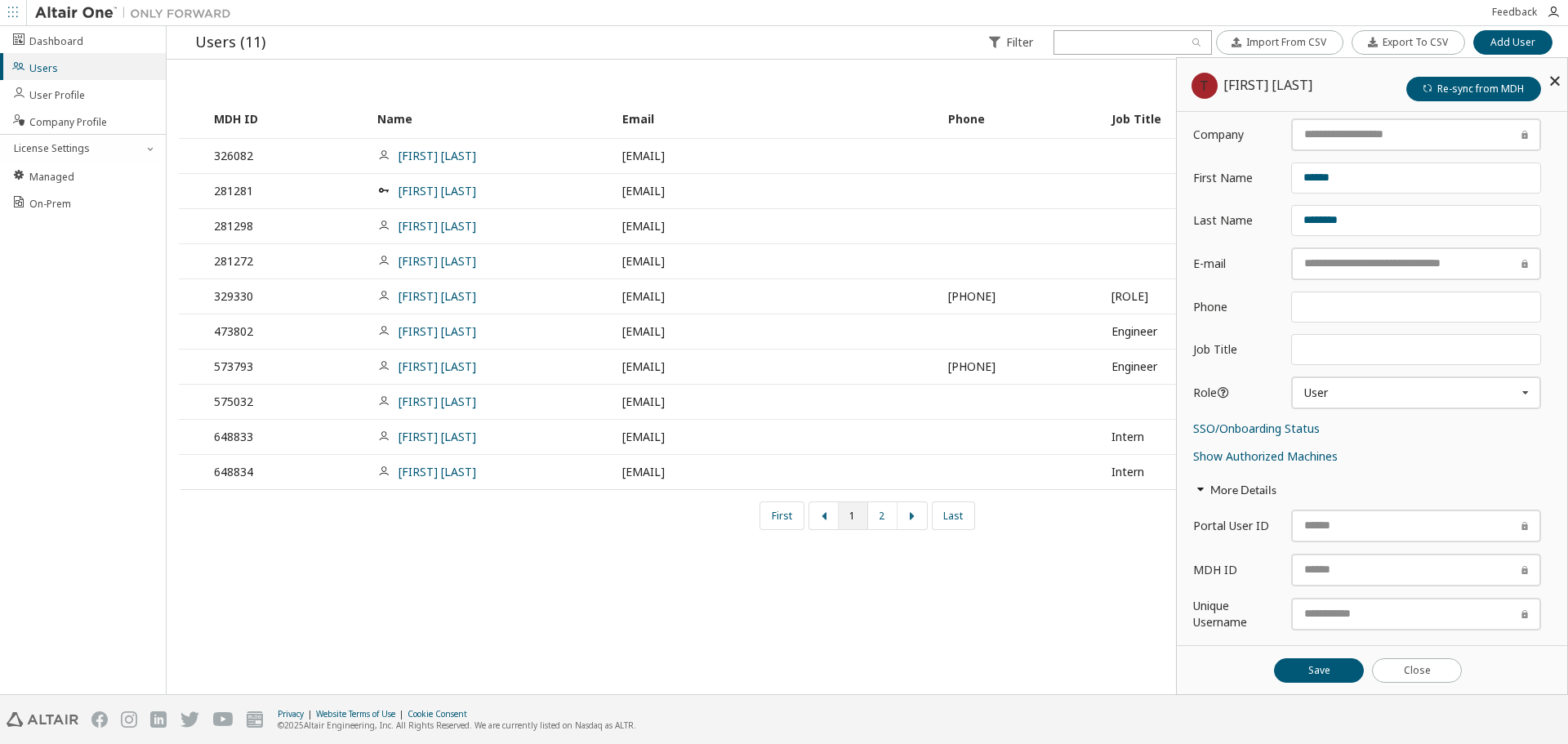 scroll, scrollTop: 18, scrollLeft: 0, axis: vertical 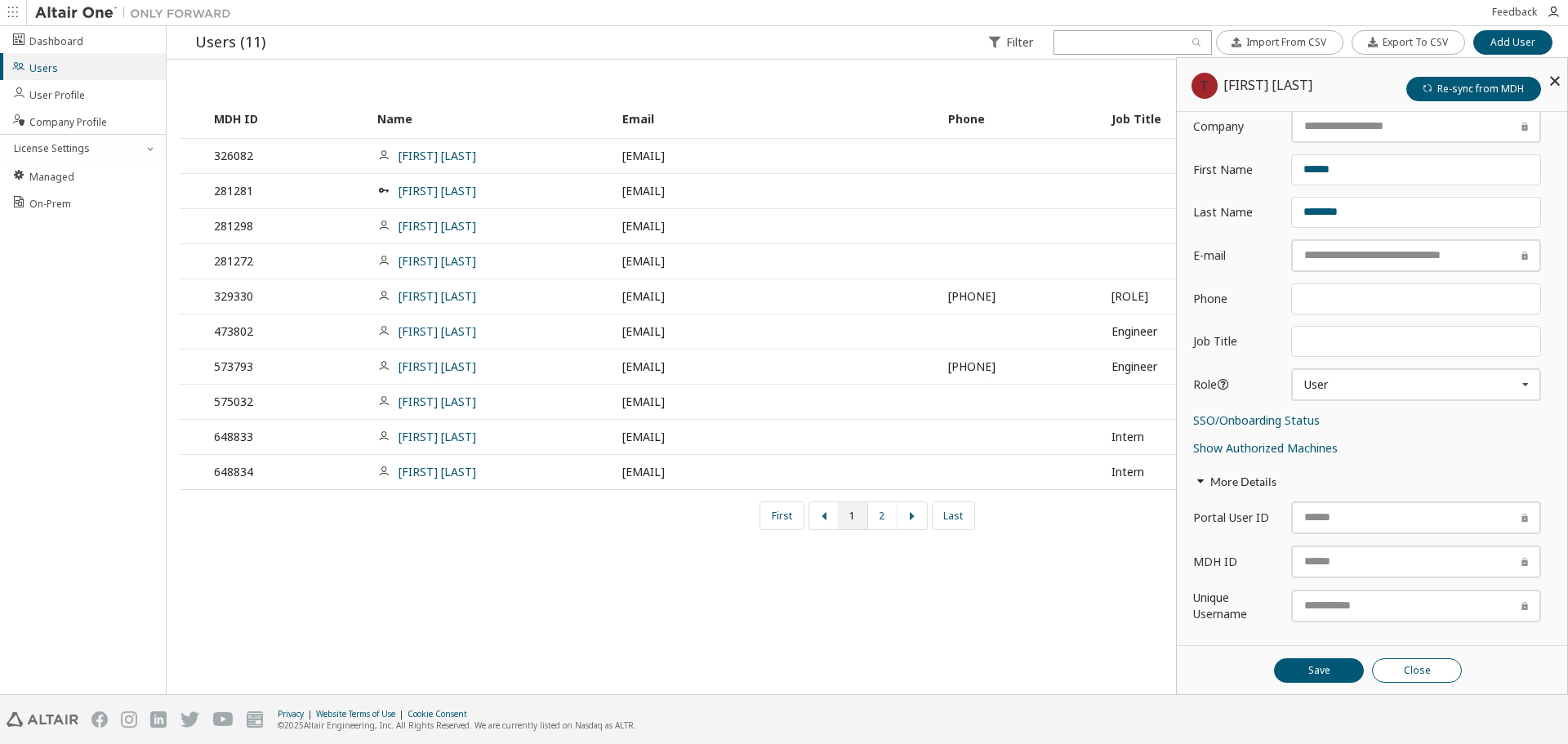 click on "Close" at bounding box center [1417, 670] 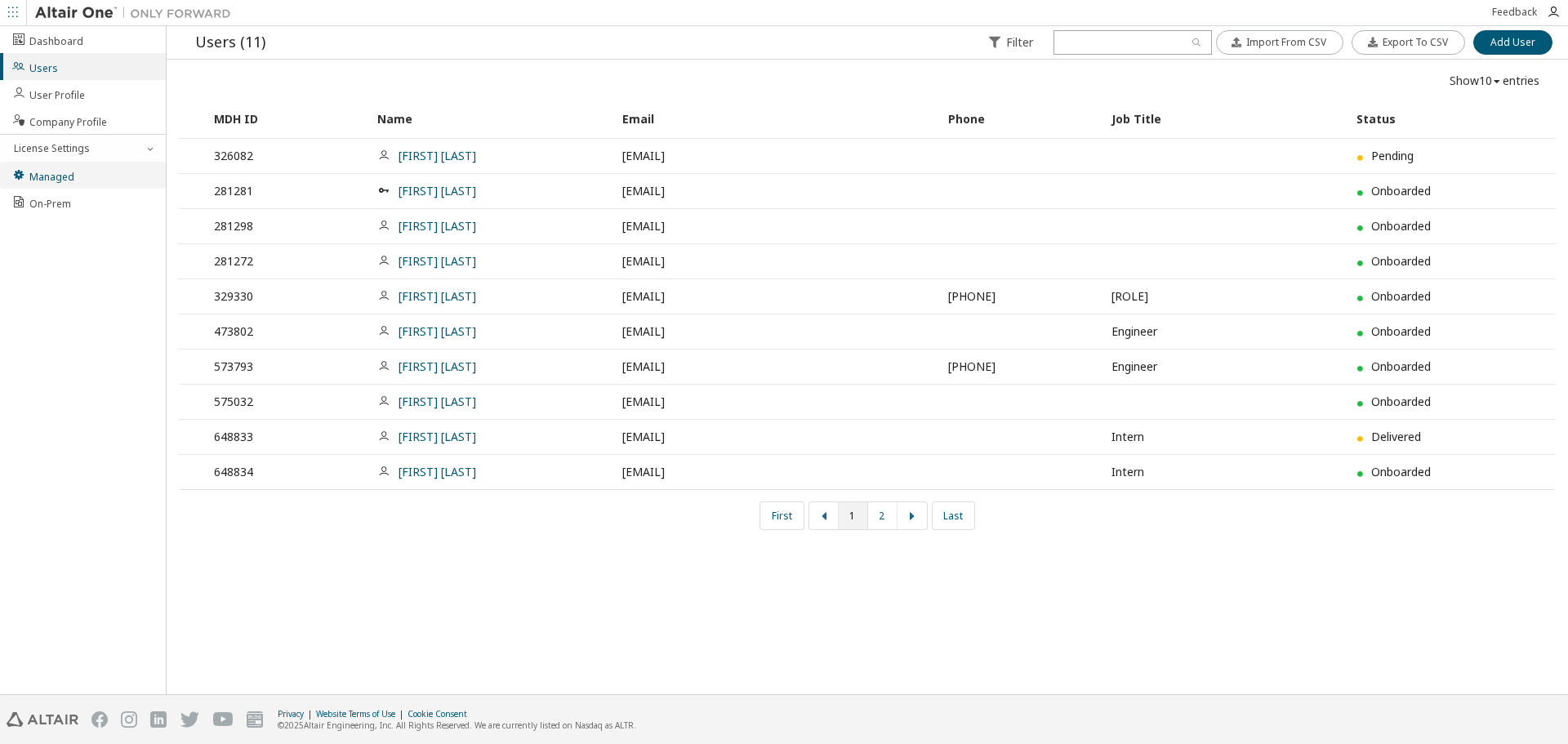 click on "Managed" at bounding box center [42, 175] 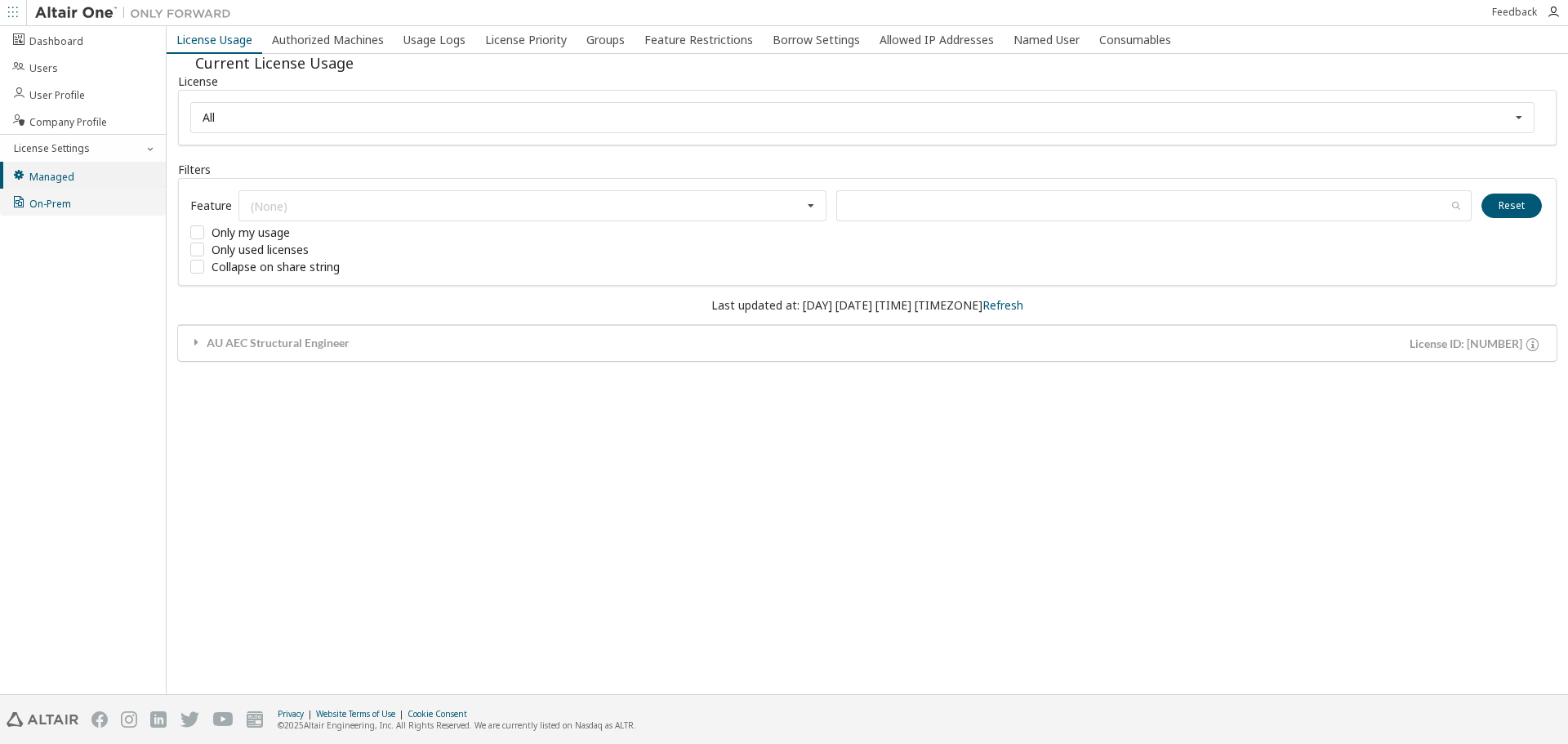 click on "On-Prem" at bounding box center [41, 202] 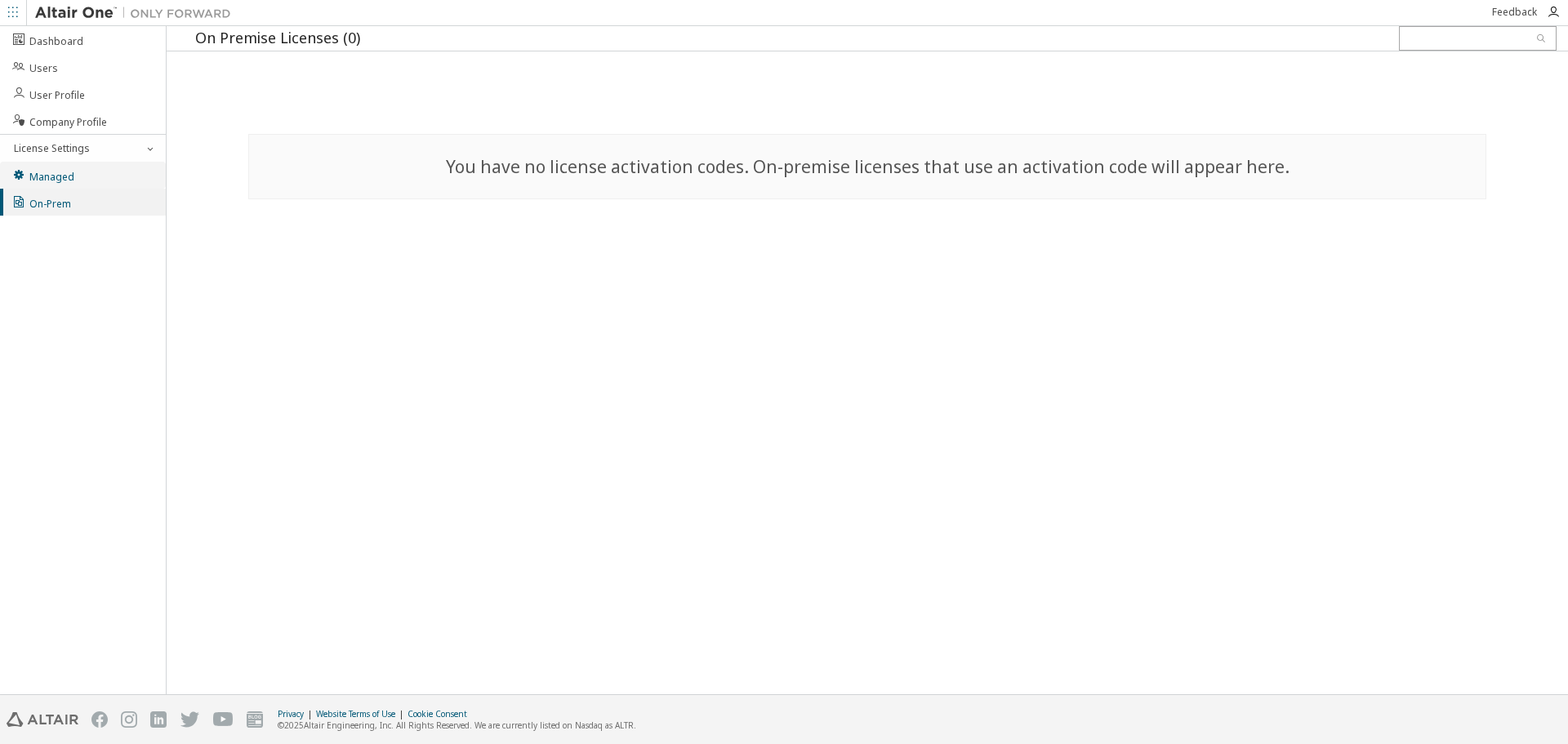 click on "Managed" at bounding box center (42, 175) 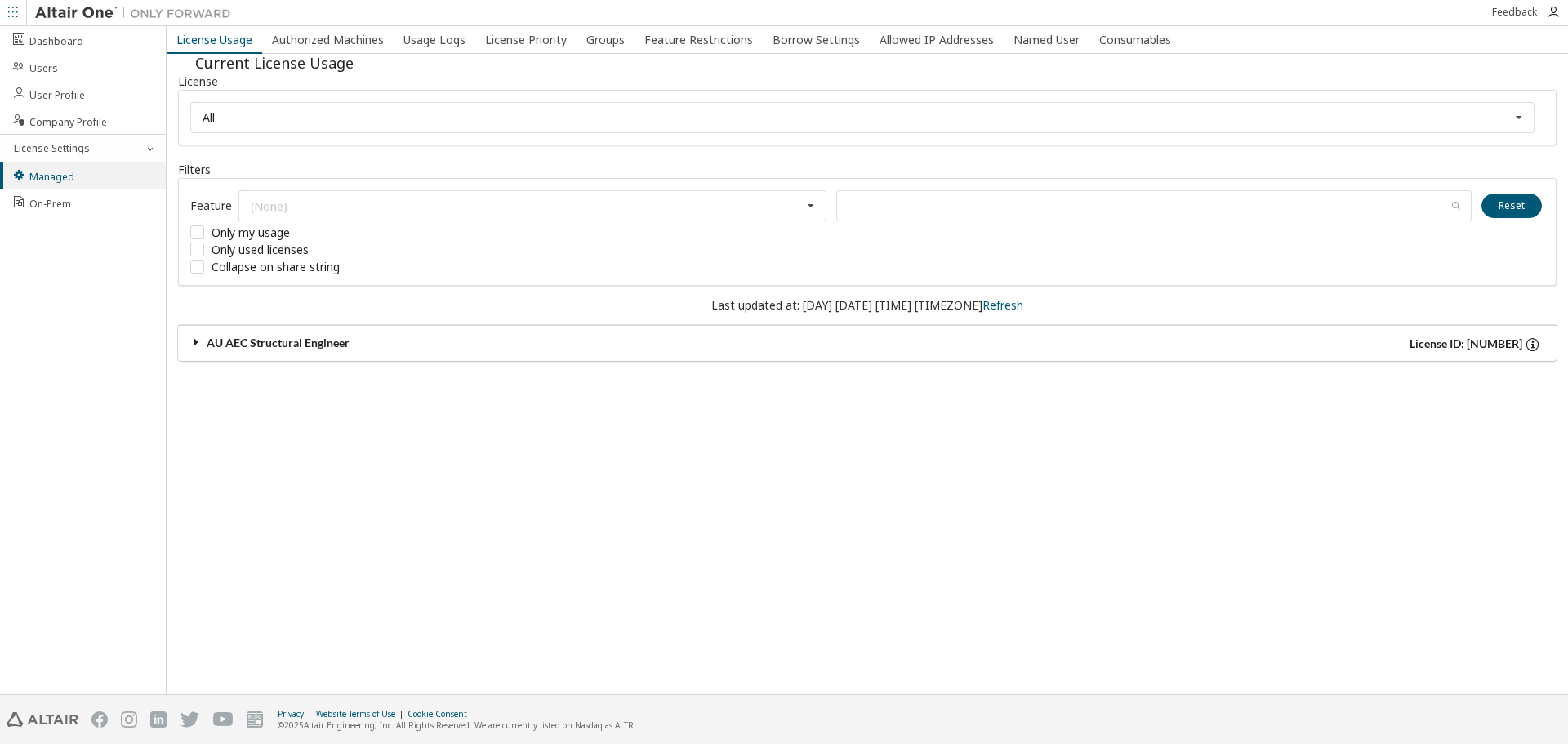 click at bounding box center (197, 342) 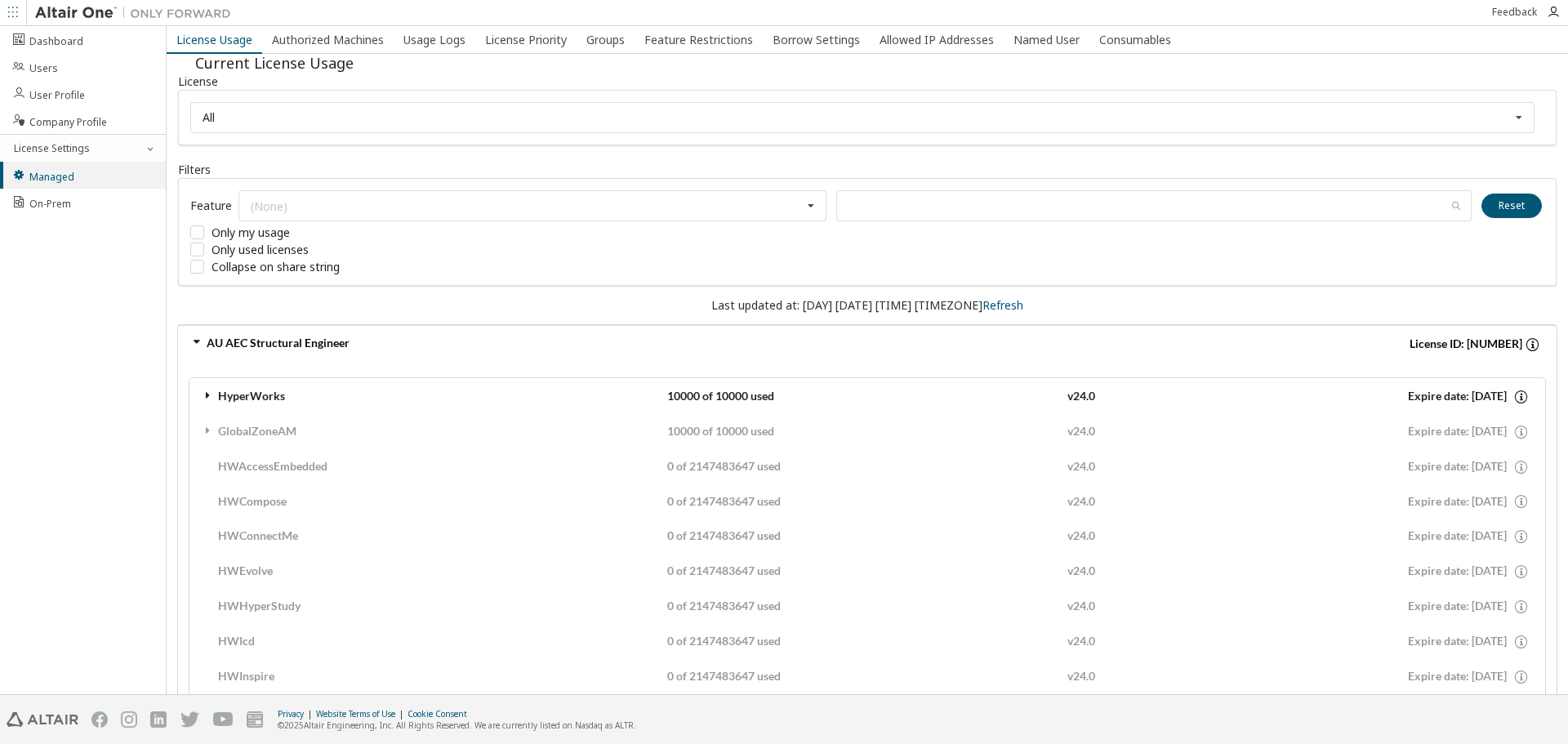 click at bounding box center (208, 395) 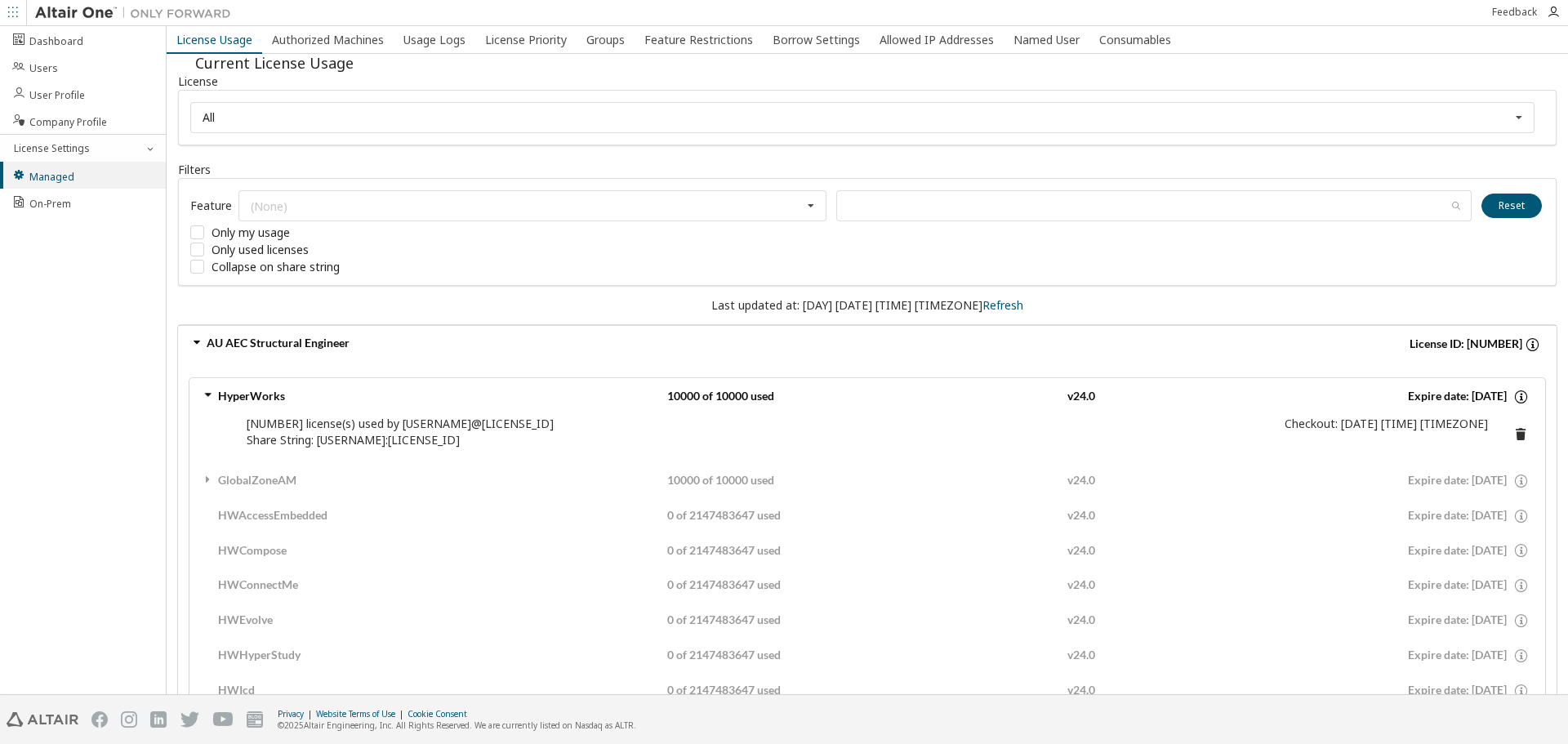 click at bounding box center [1521, 432] 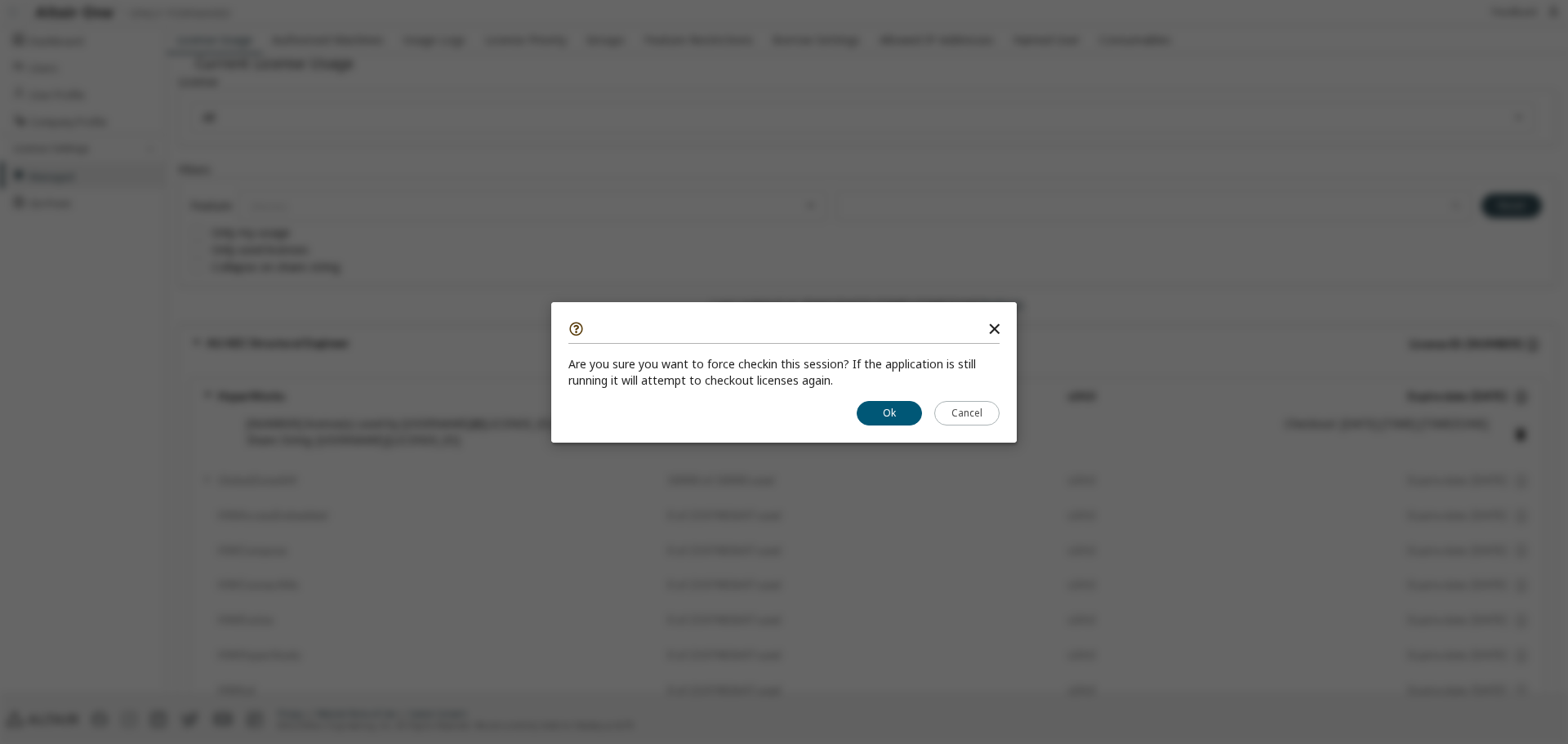 click on "Cancel" at bounding box center (967, 412) 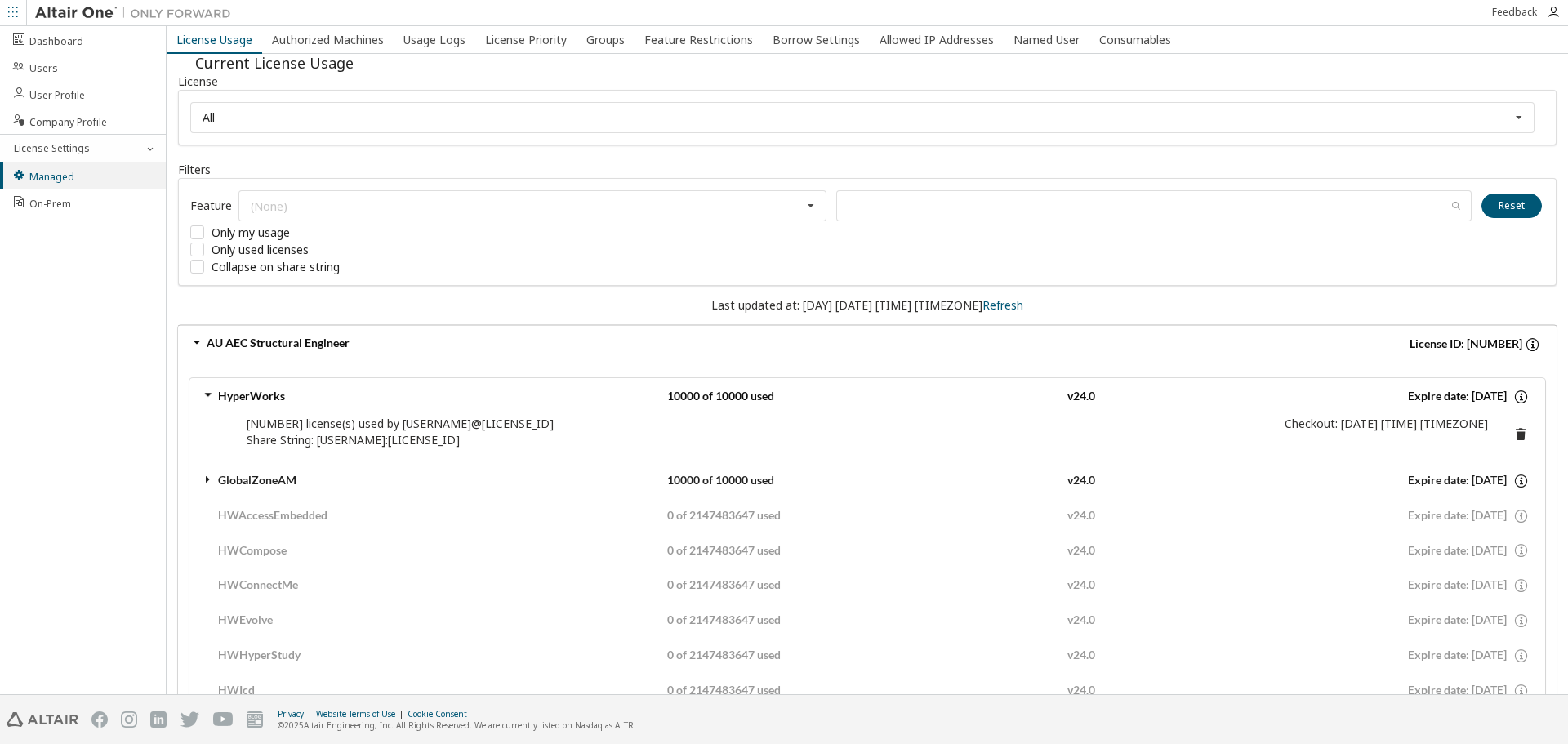 click at bounding box center (208, 479) 